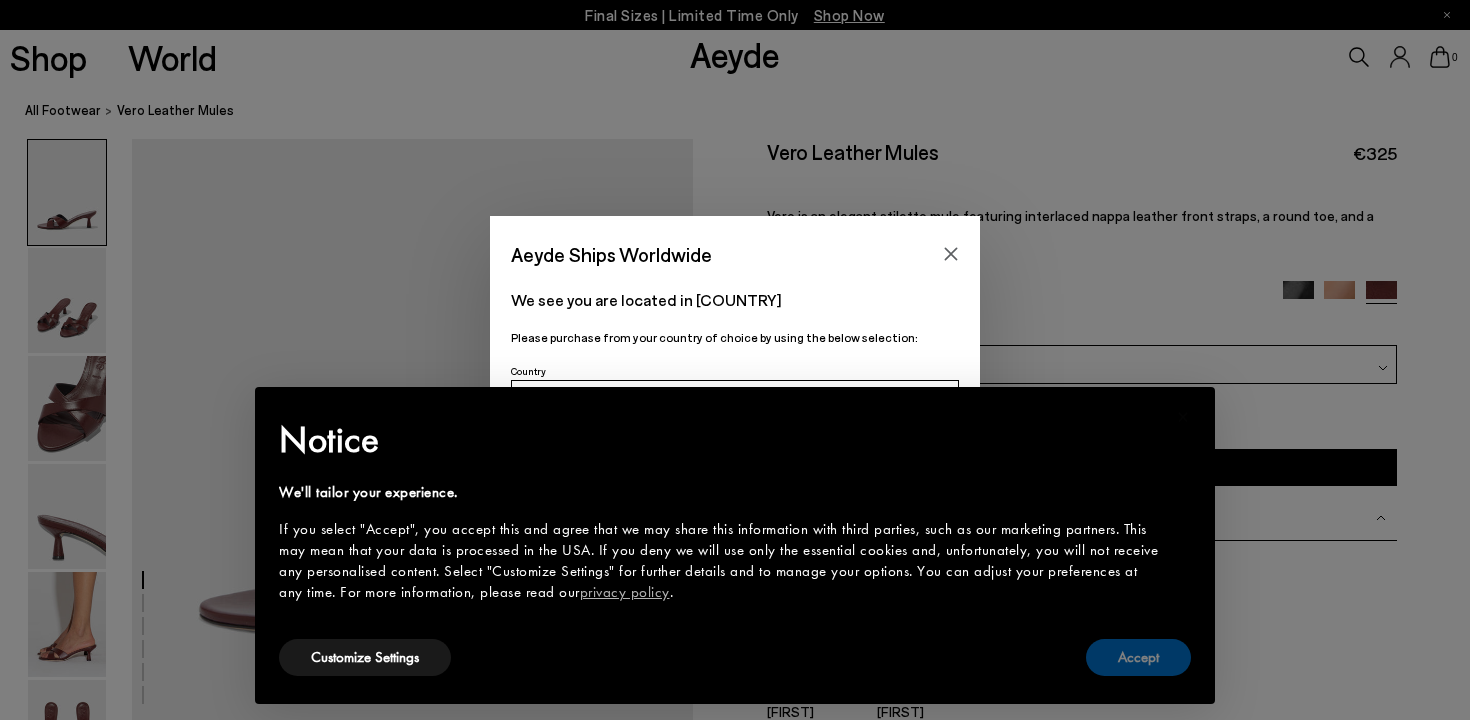 scroll, scrollTop: 0, scrollLeft: 0, axis: both 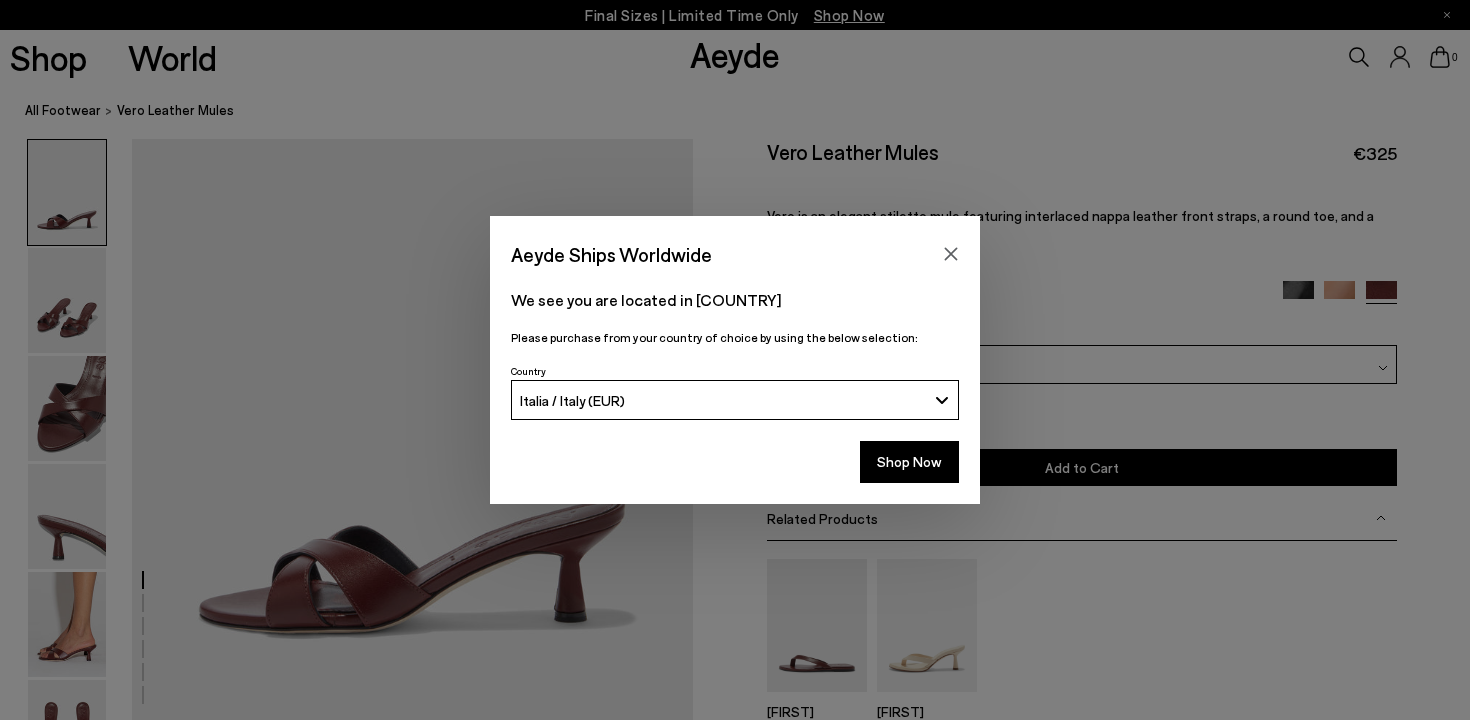 click on "Italia / Italy (EUR)" at bounding box center (735, 400) 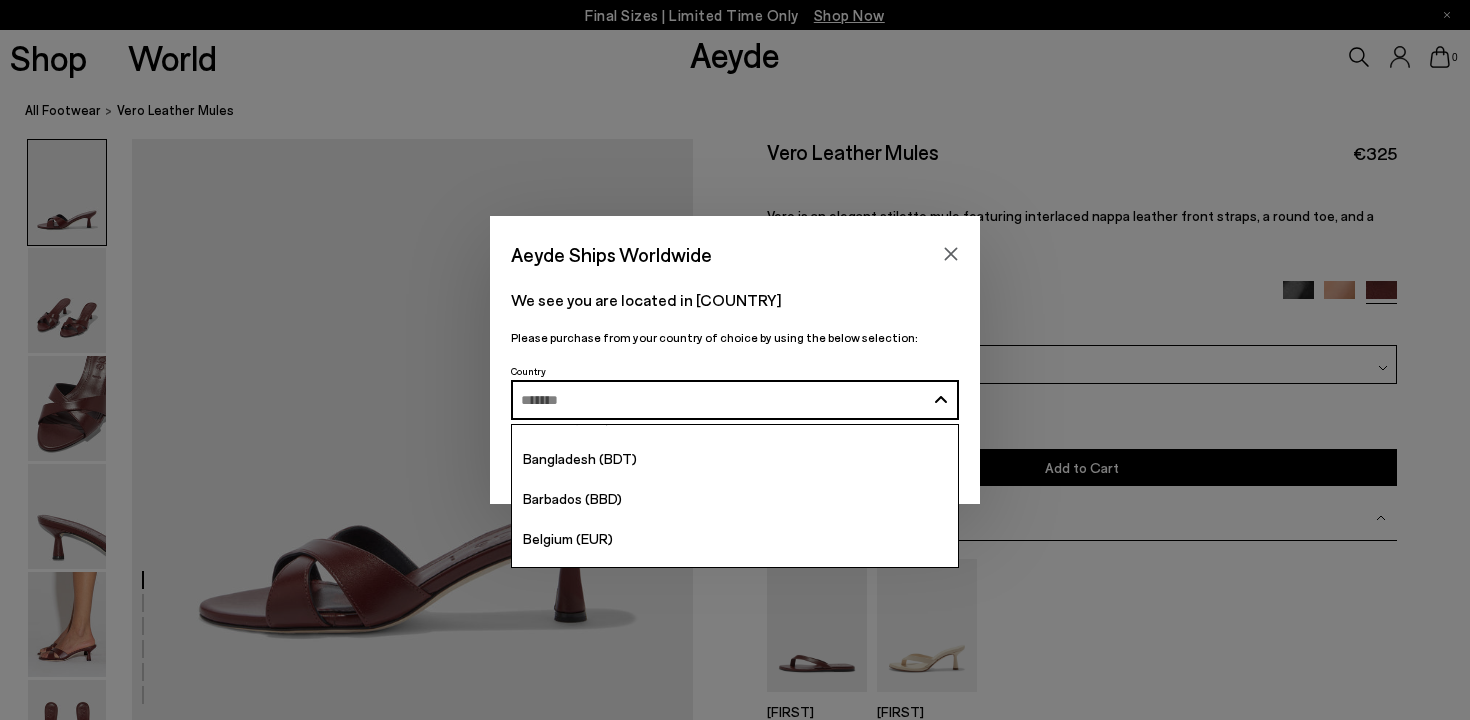 scroll, scrollTop: 587, scrollLeft: 0, axis: vertical 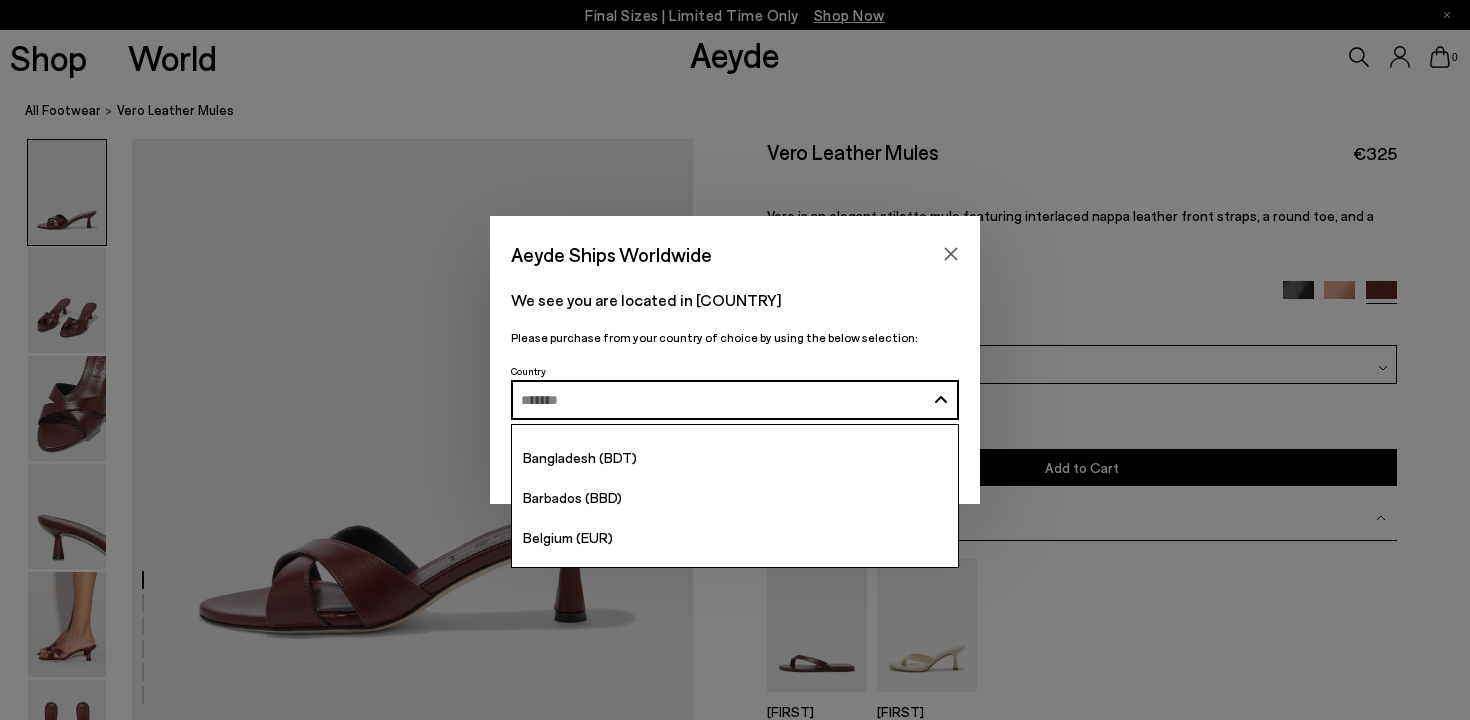 click on "Barbados (BBD)" at bounding box center [735, 498] 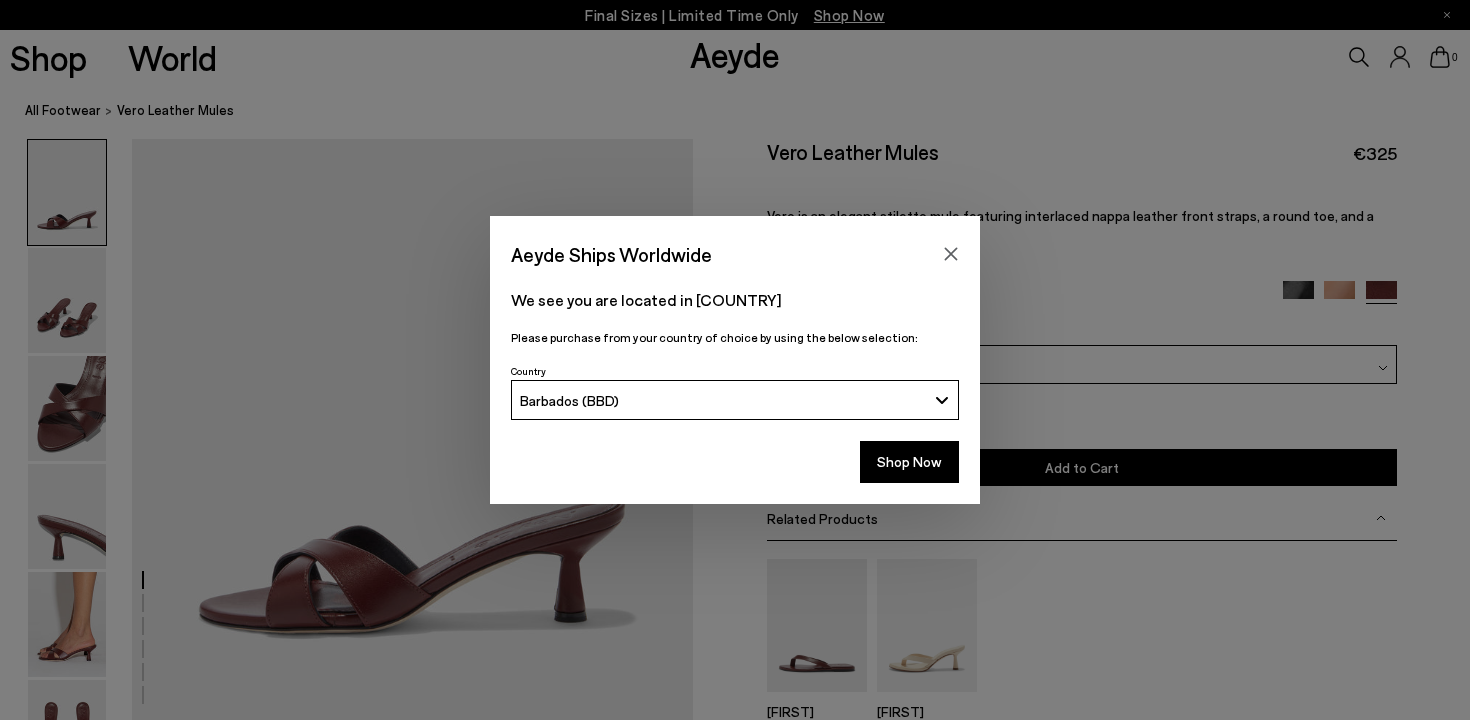 click on "Barbados (BBD)" at bounding box center (723, 400) 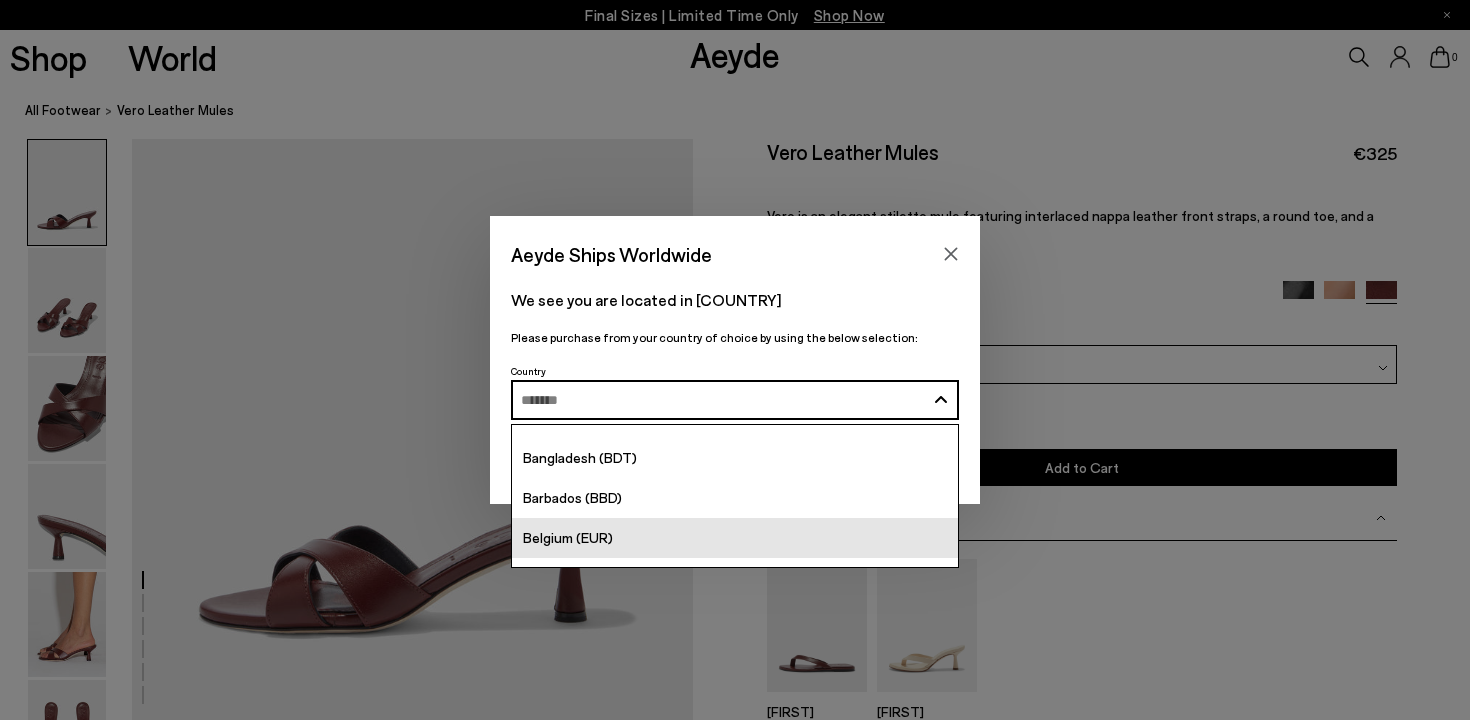 click on "Belgium (EUR)" at bounding box center [735, 538] 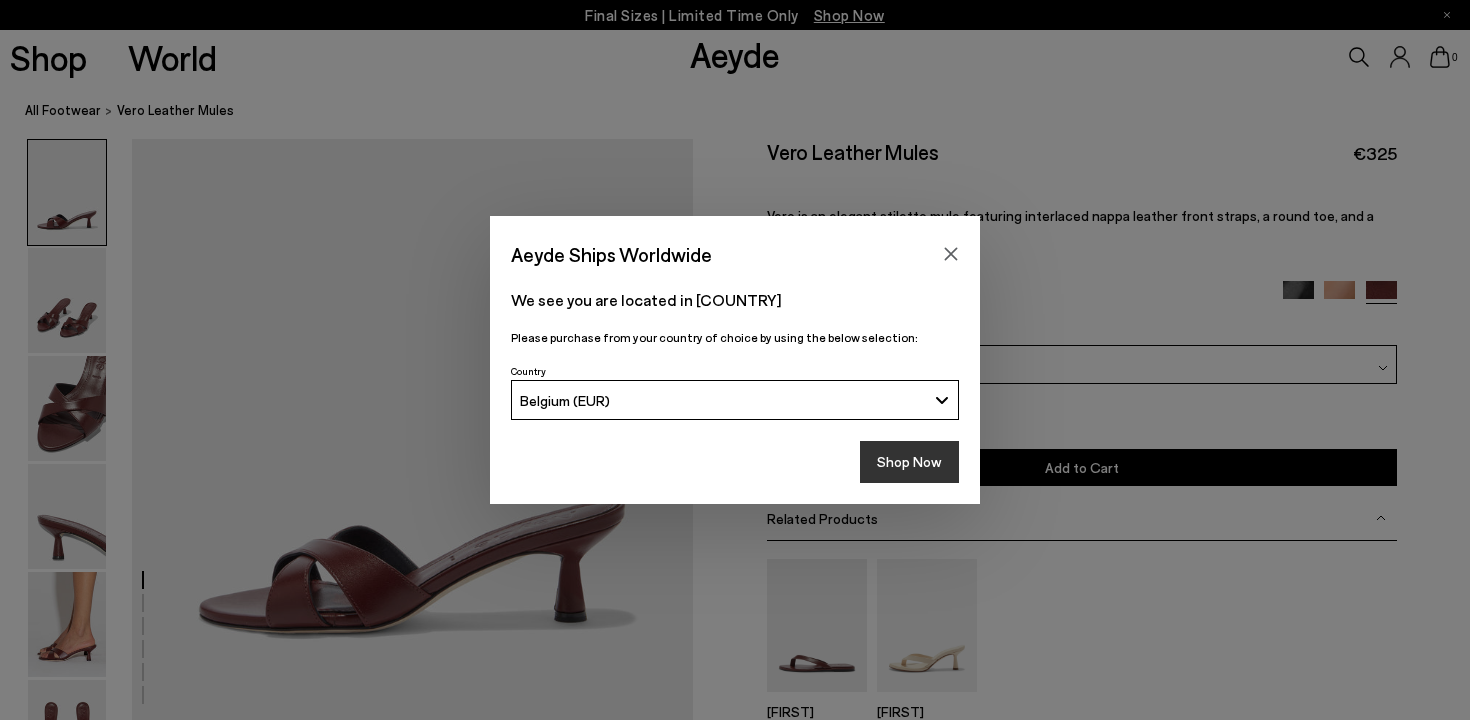 click on "Shop Now" at bounding box center (909, 462) 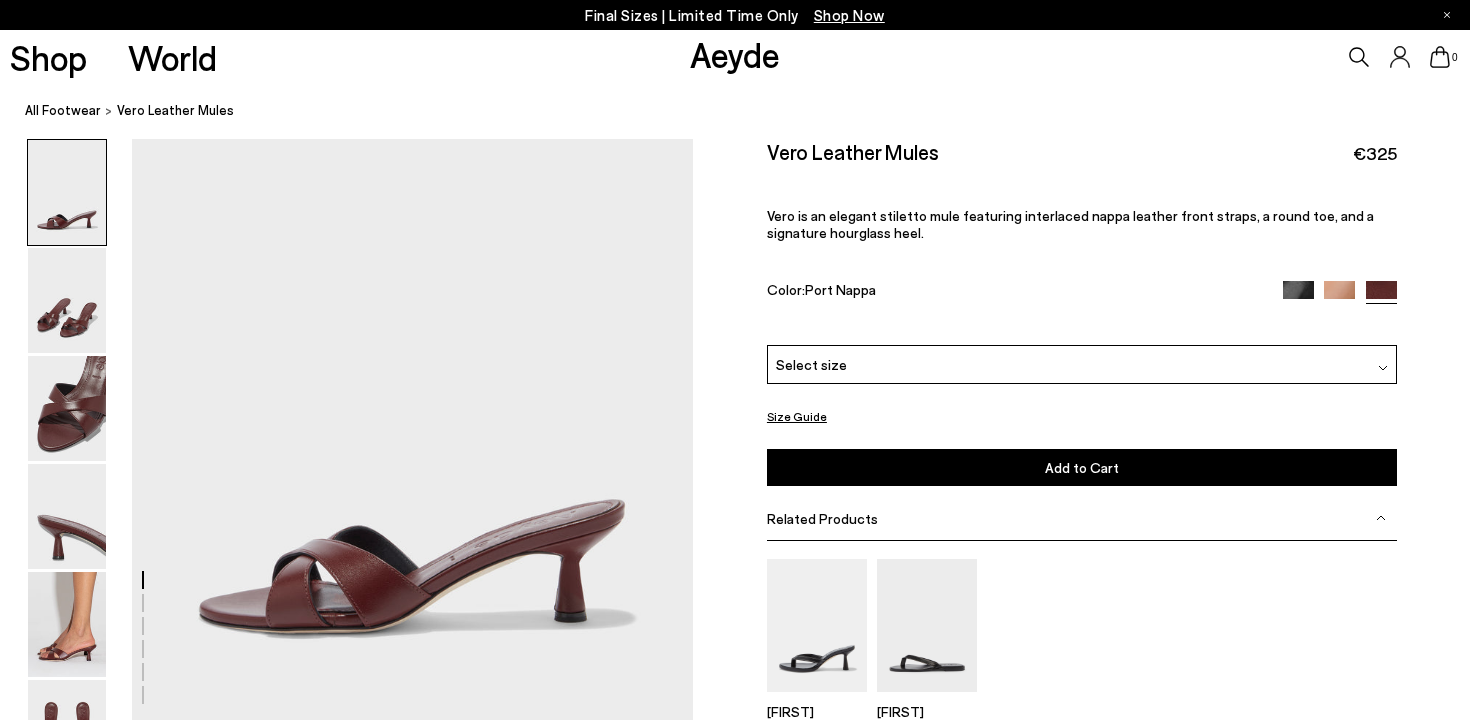 scroll, scrollTop: 77, scrollLeft: 0, axis: vertical 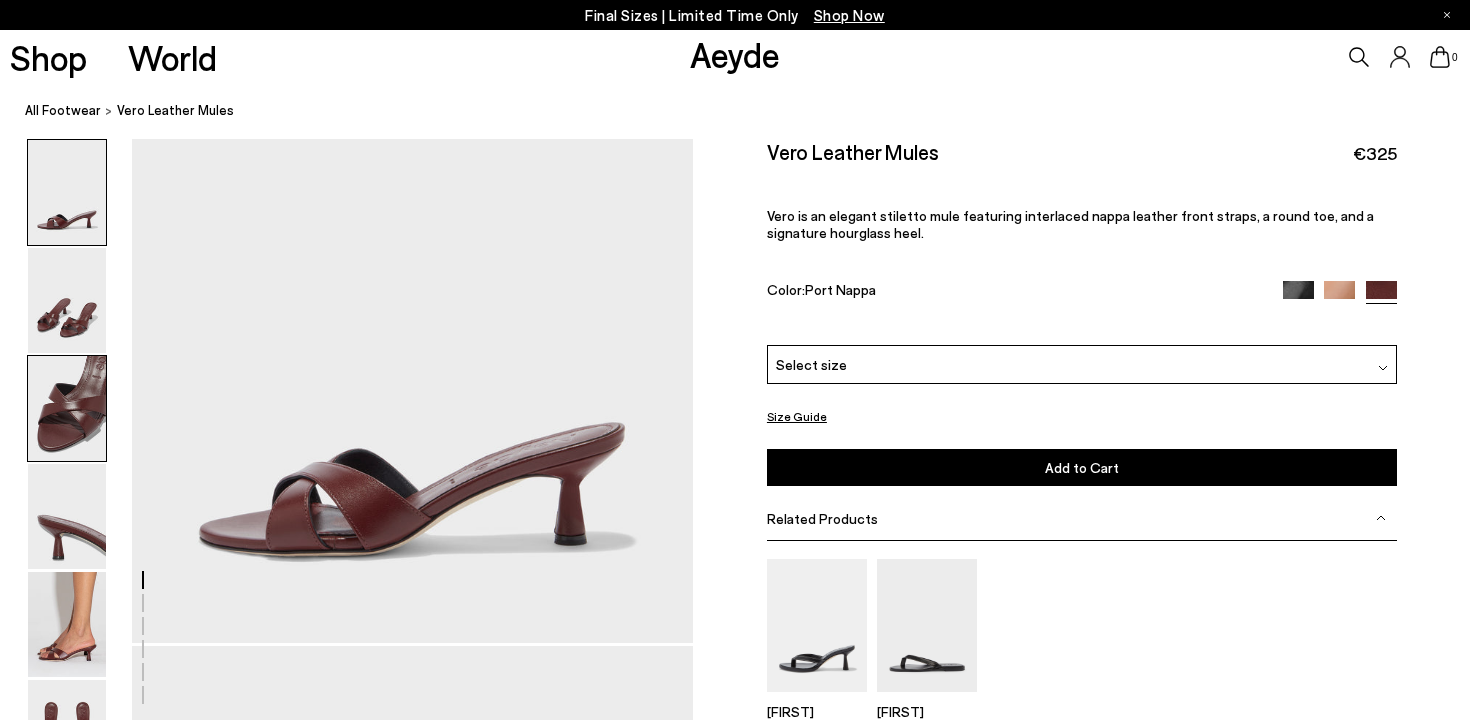 click at bounding box center [67, 408] 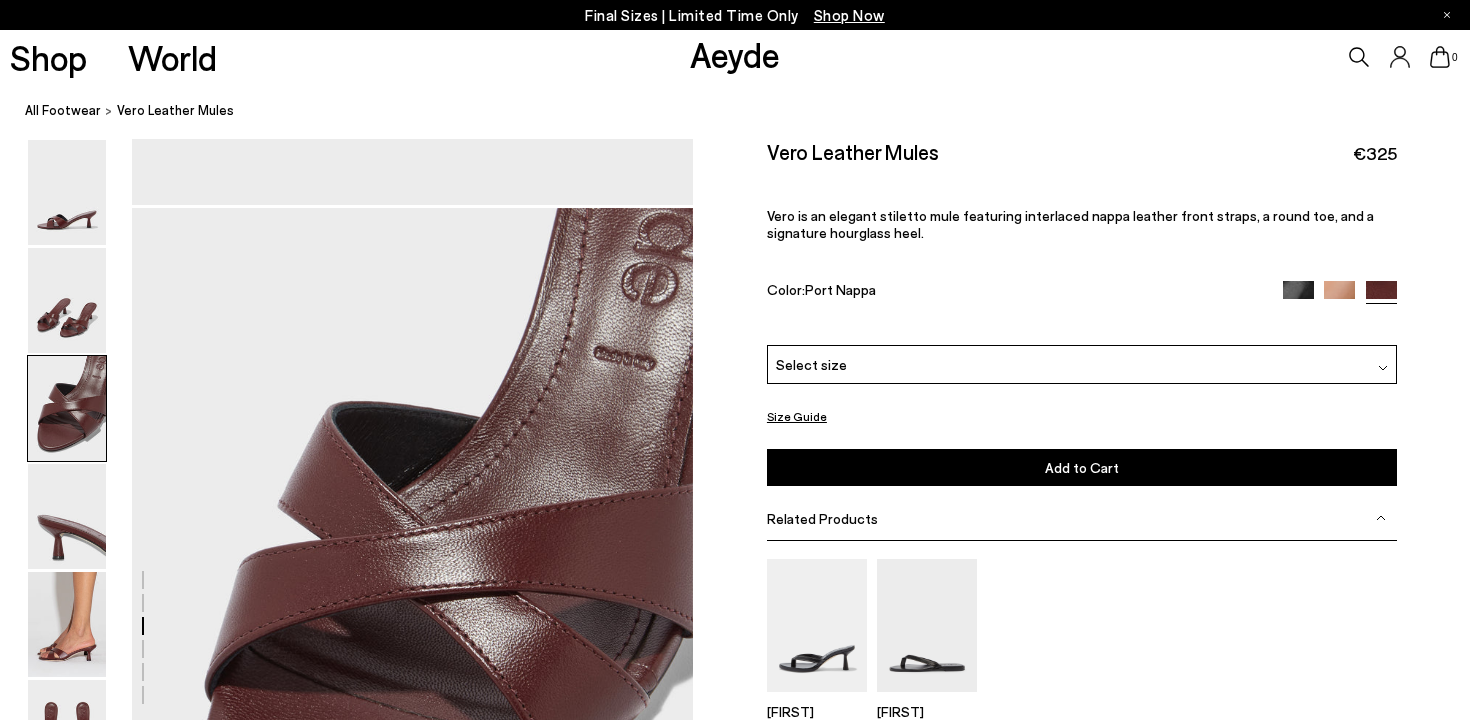 scroll, scrollTop: 1337, scrollLeft: 0, axis: vertical 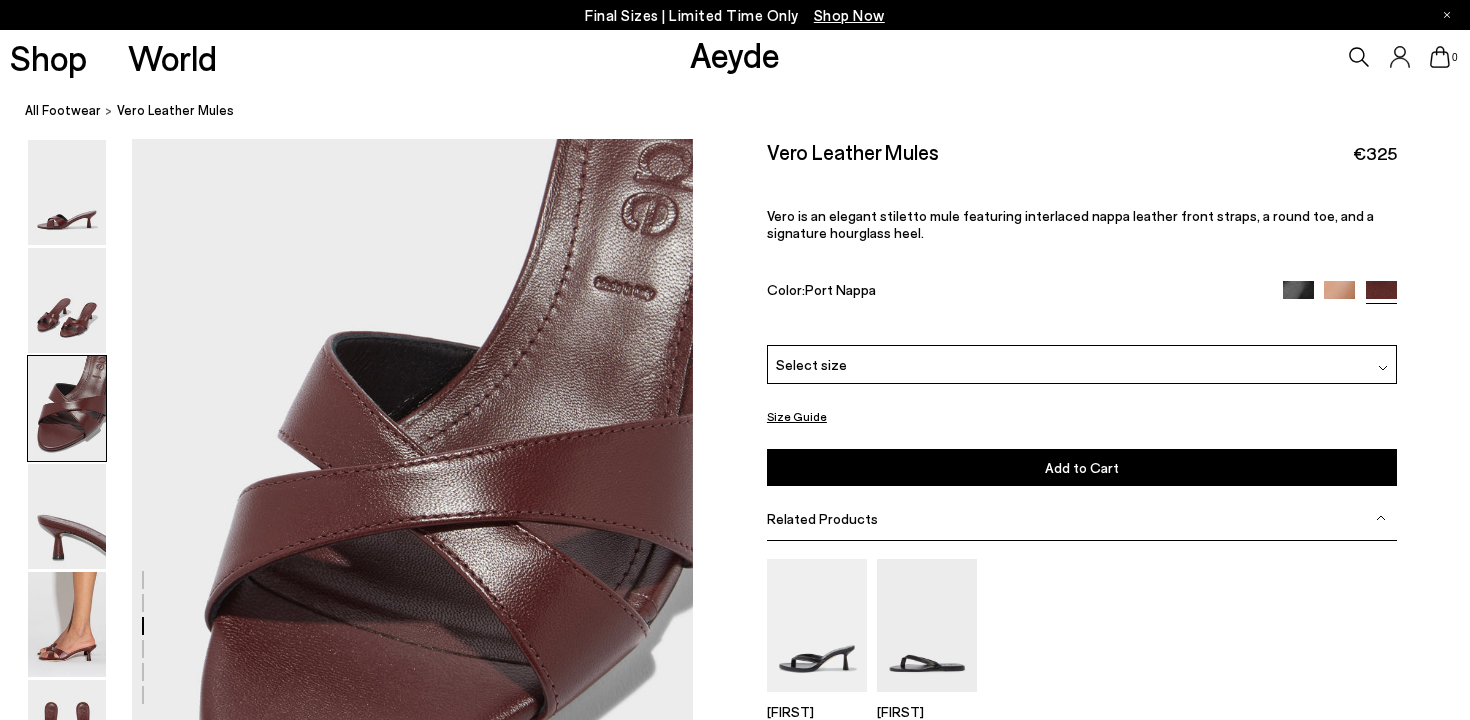click at bounding box center (1298, 296) 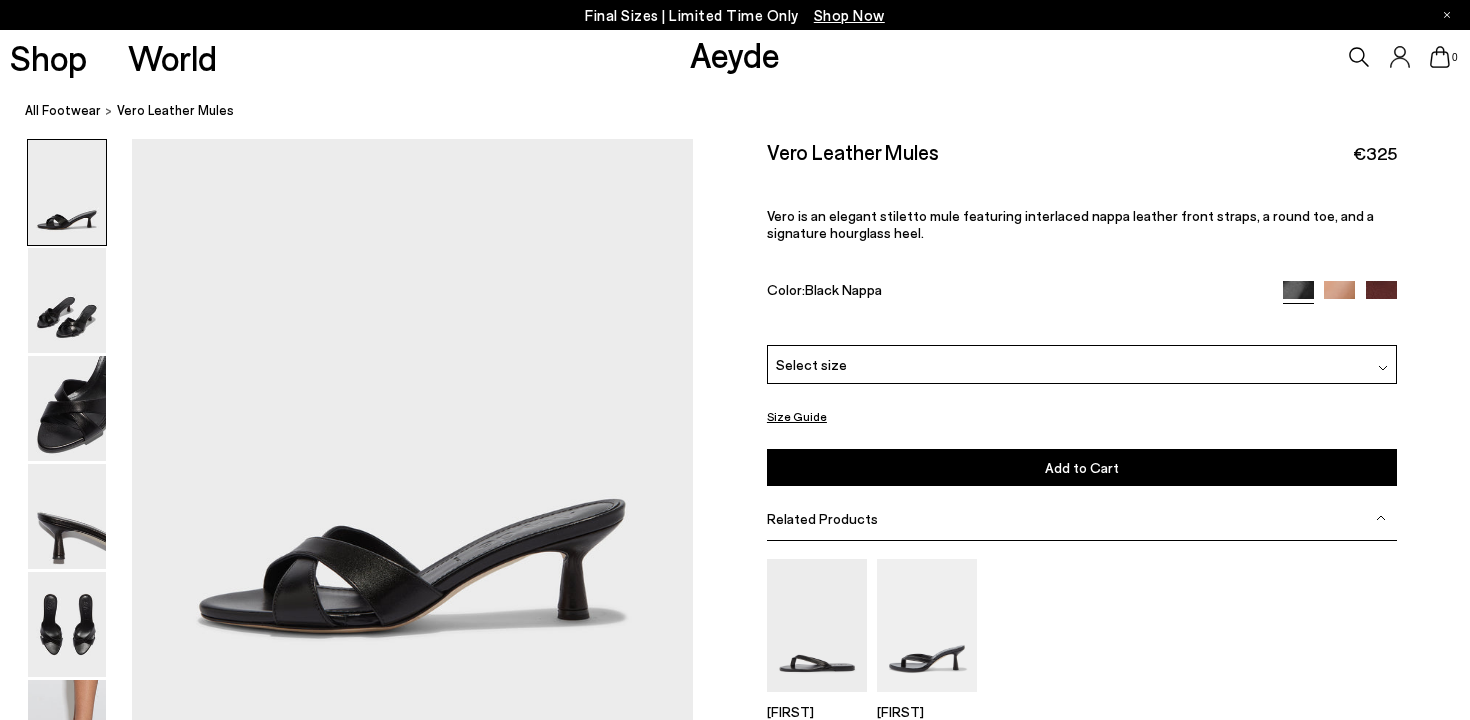 scroll, scrollTop: 0, scrollLeft: 0, axis: both 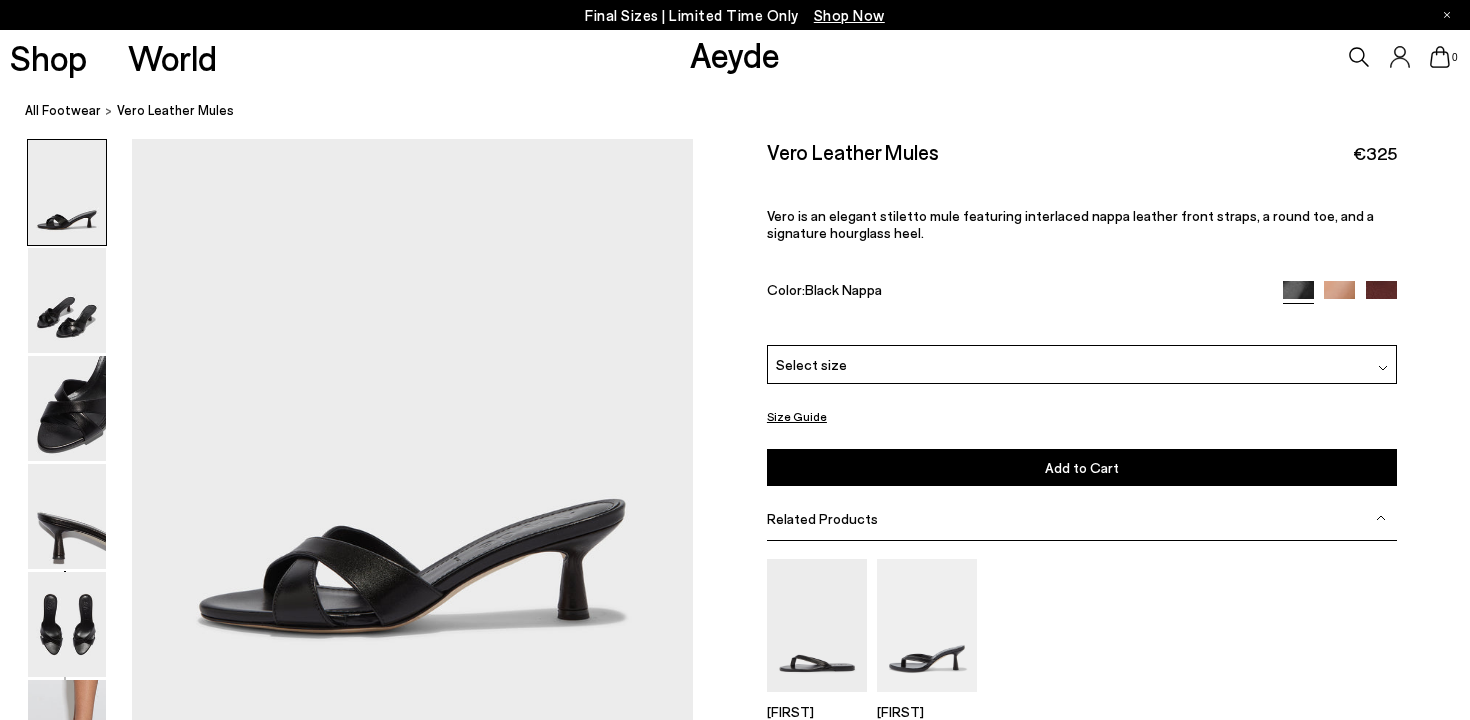 click on "Select size" at bounding box center [1082, 364] 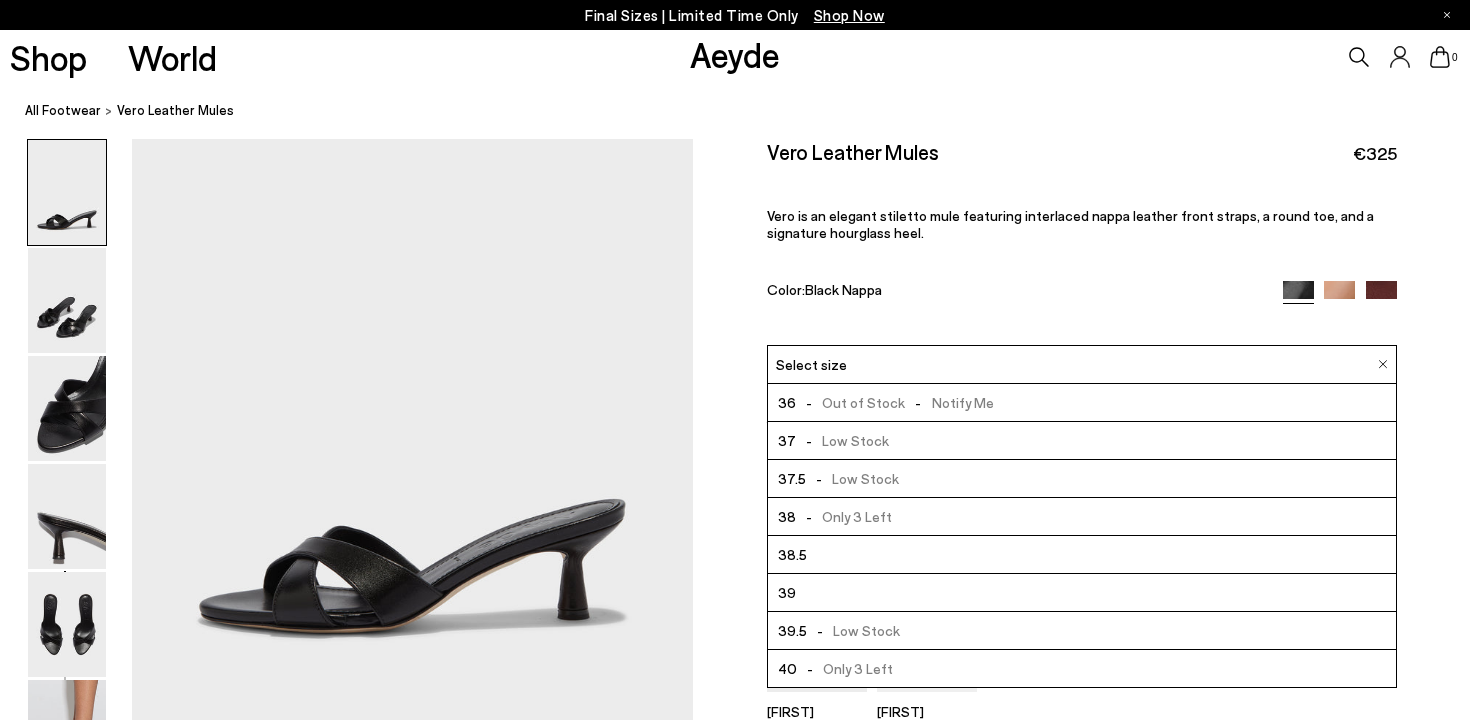 click on "Select size" at bounding box center (1082, 364) 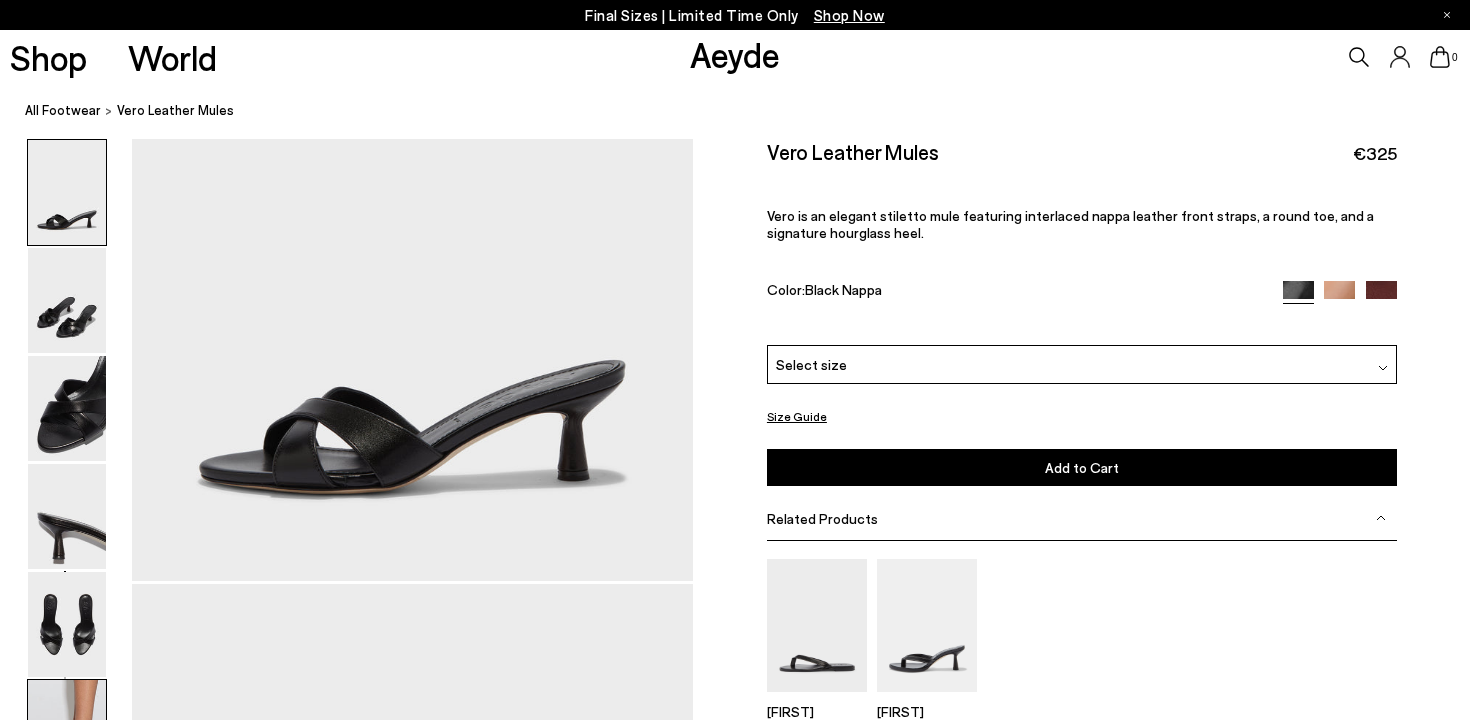 click at bounding box center (67, 732) 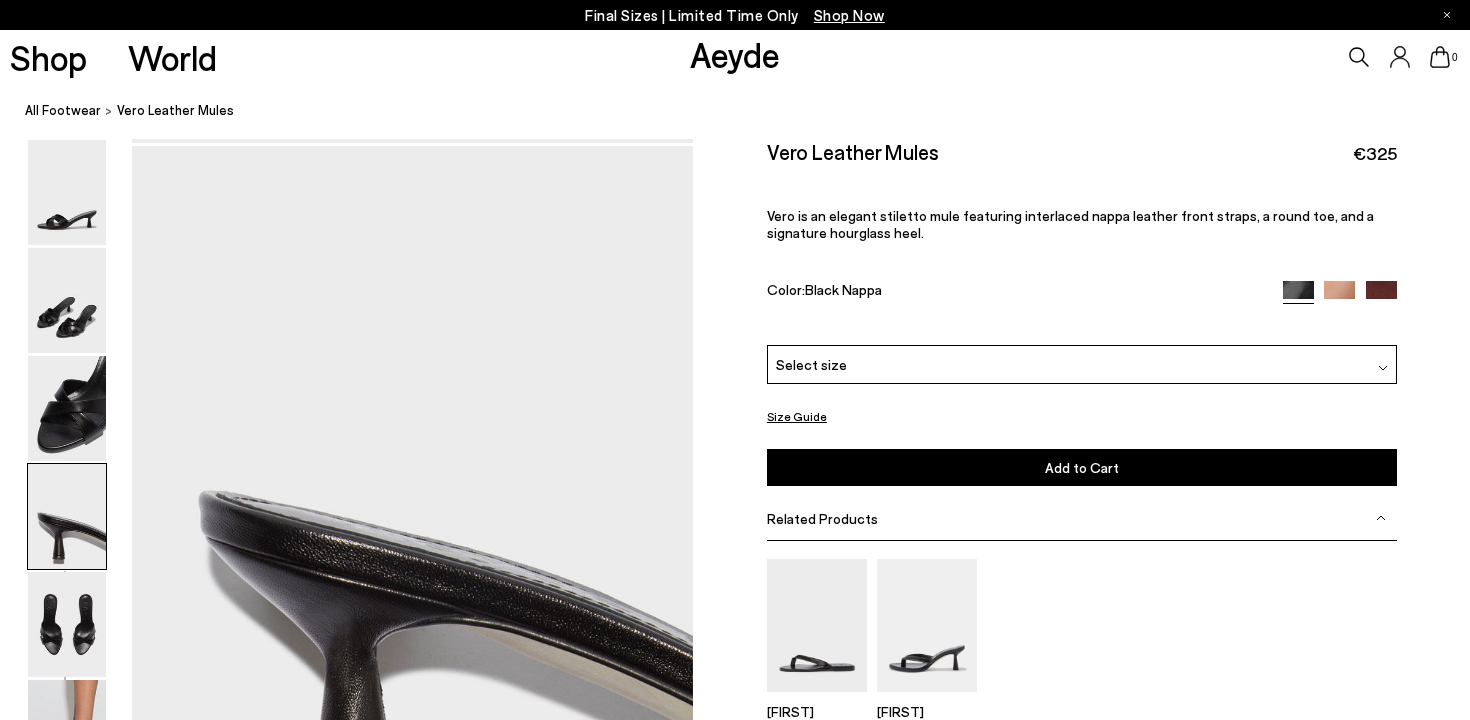 scroll, scrollTop: 2025, scrollLeft: 0, axis: vertical 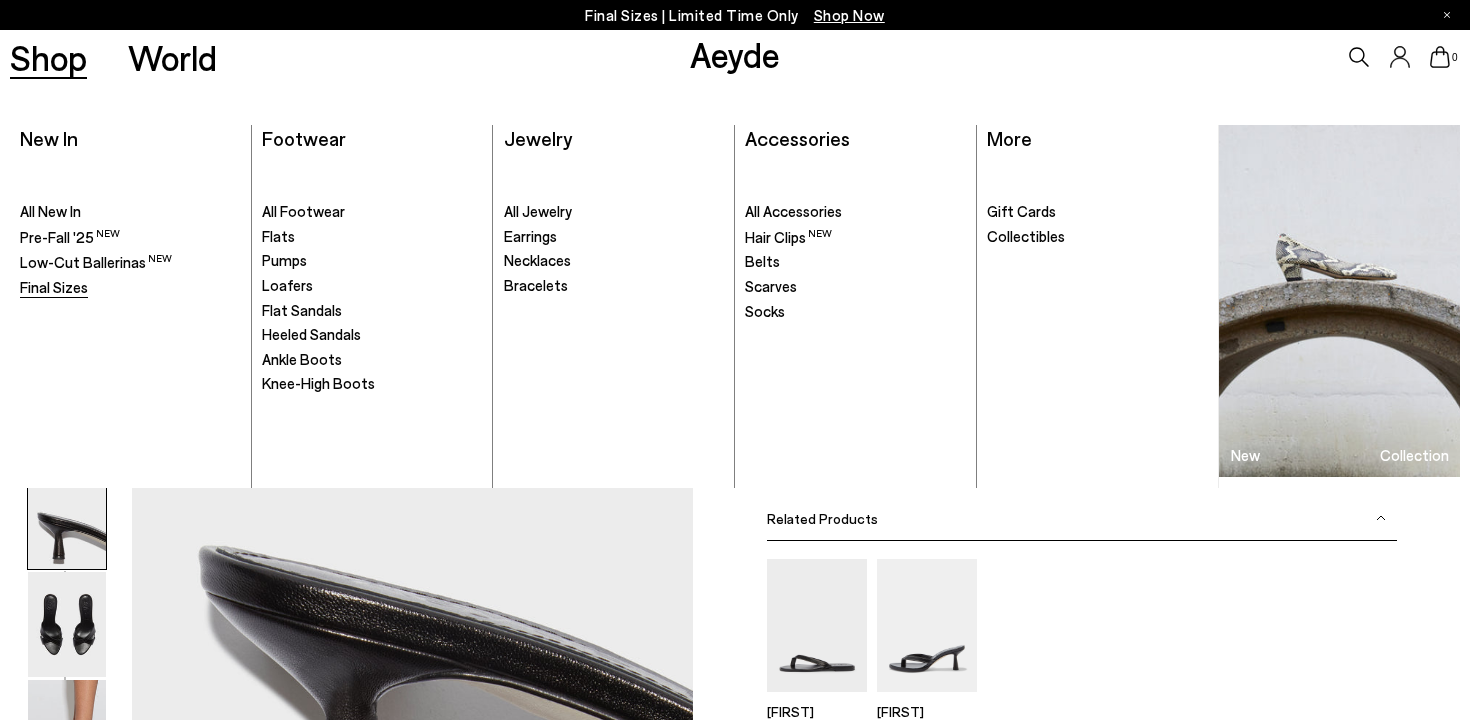 click on "Final Sizes" at bounding box center (54, 287) 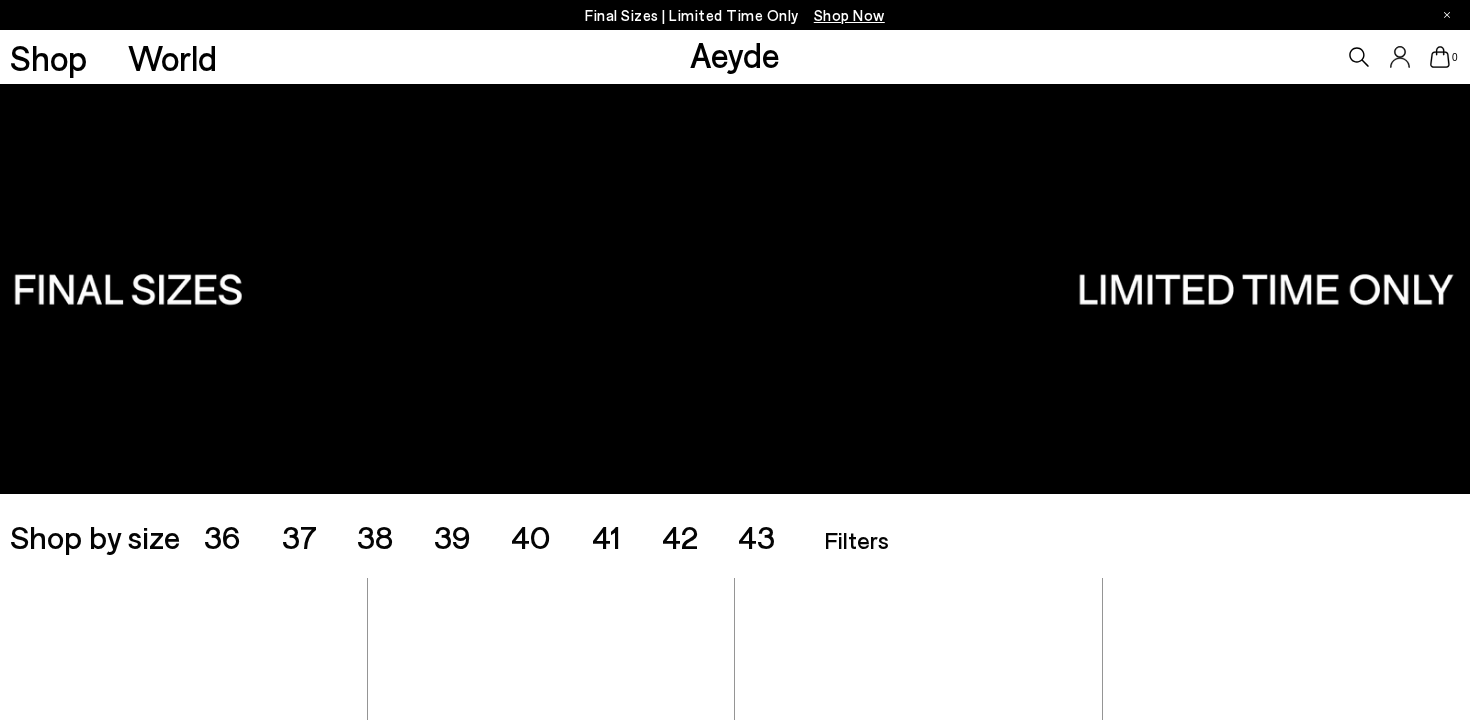 scroll, scrollTop: 0, scrollLeft: 0, axis: both 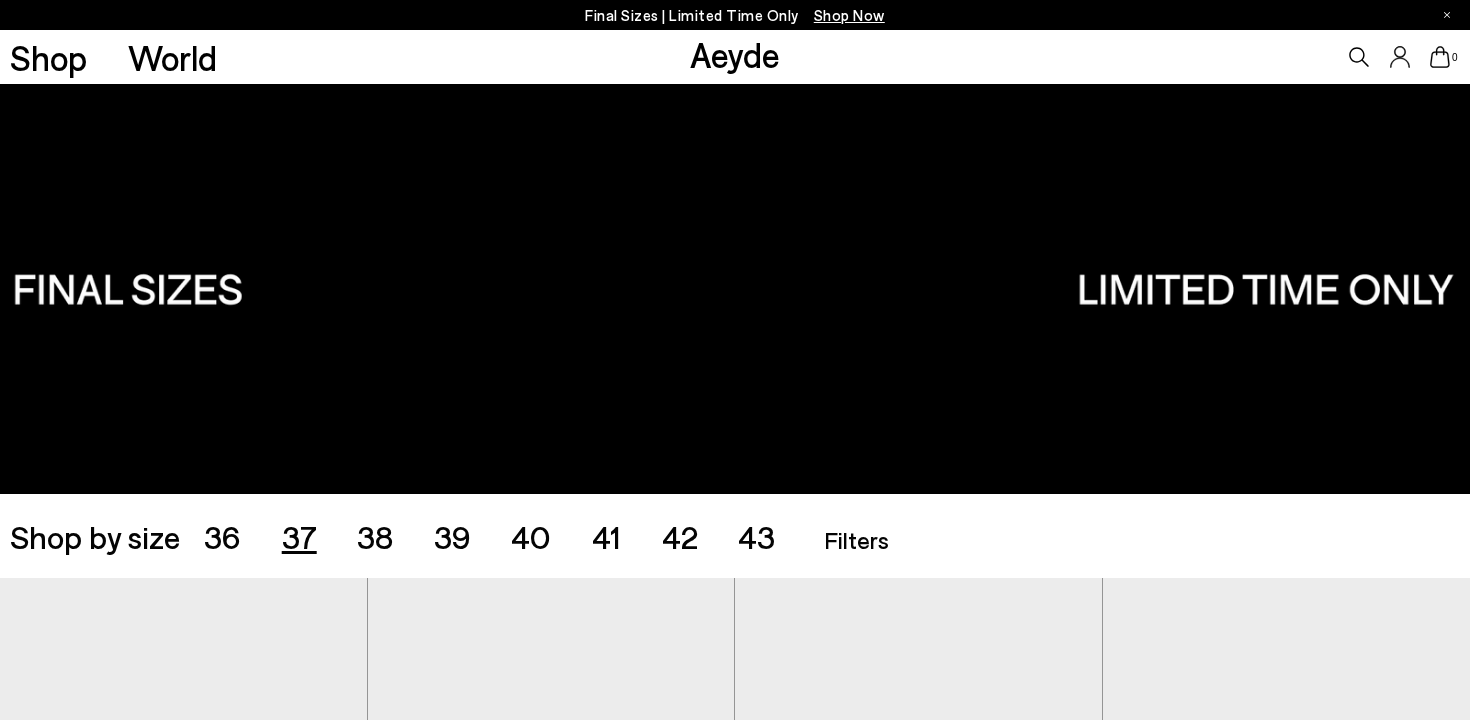 click on "37" at bounding box center (299, 536) 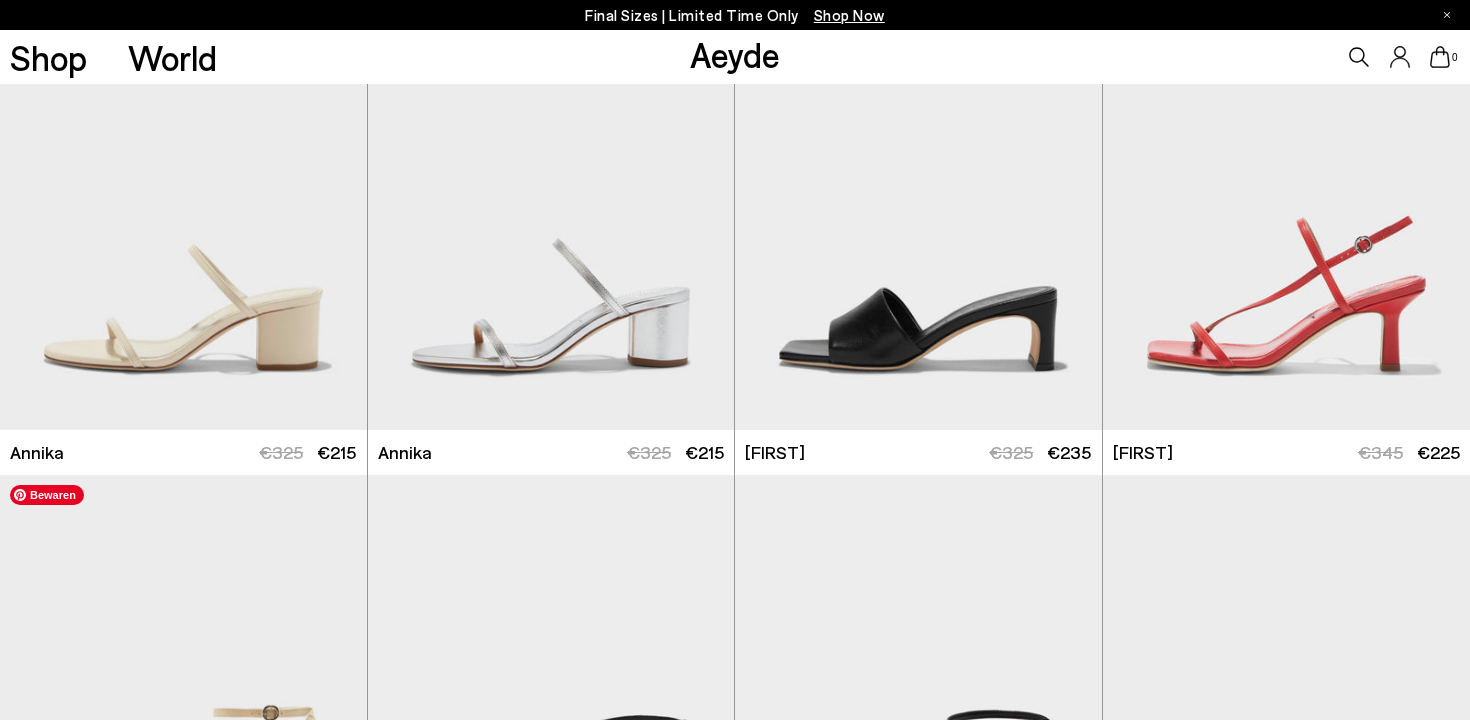 scroll, scrollTop: 628, scrollLeft: 0, axis: vertical 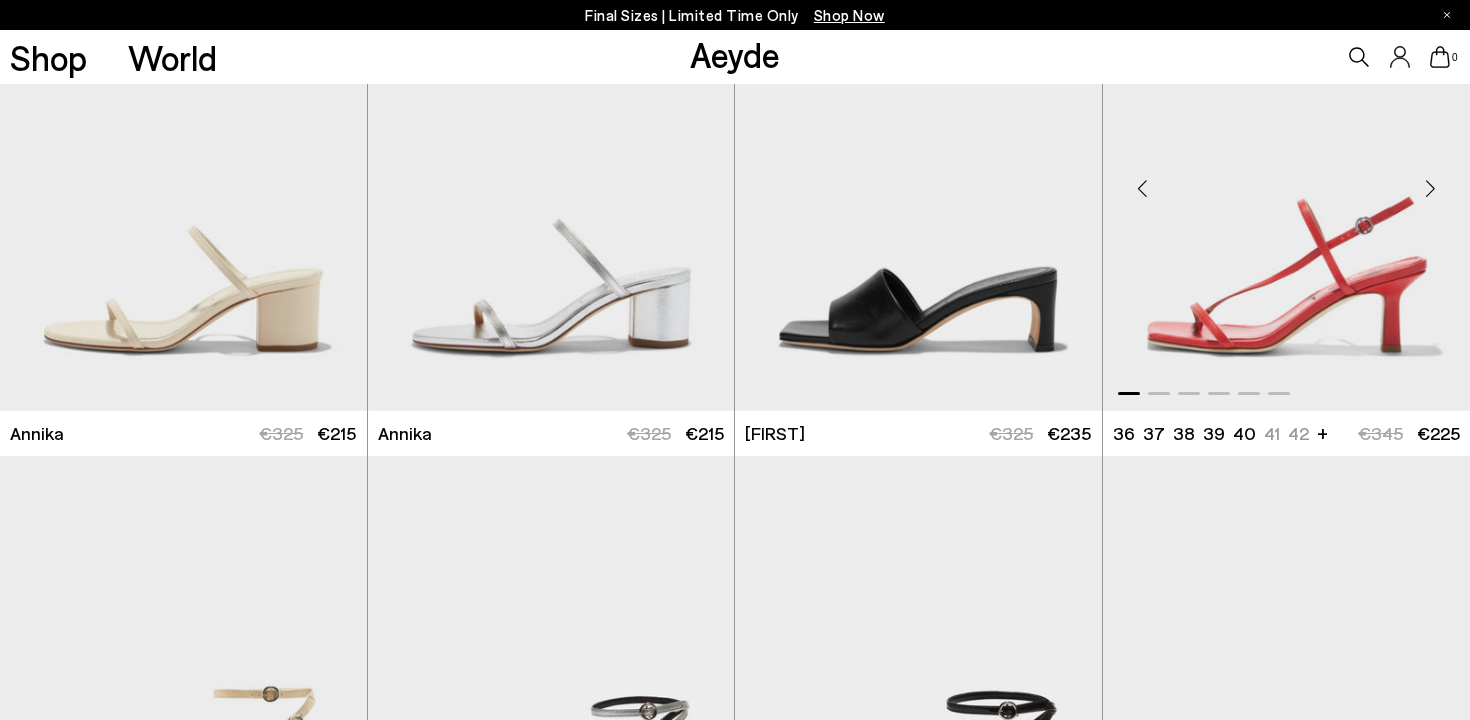 click at bounding box center [1430, 189] 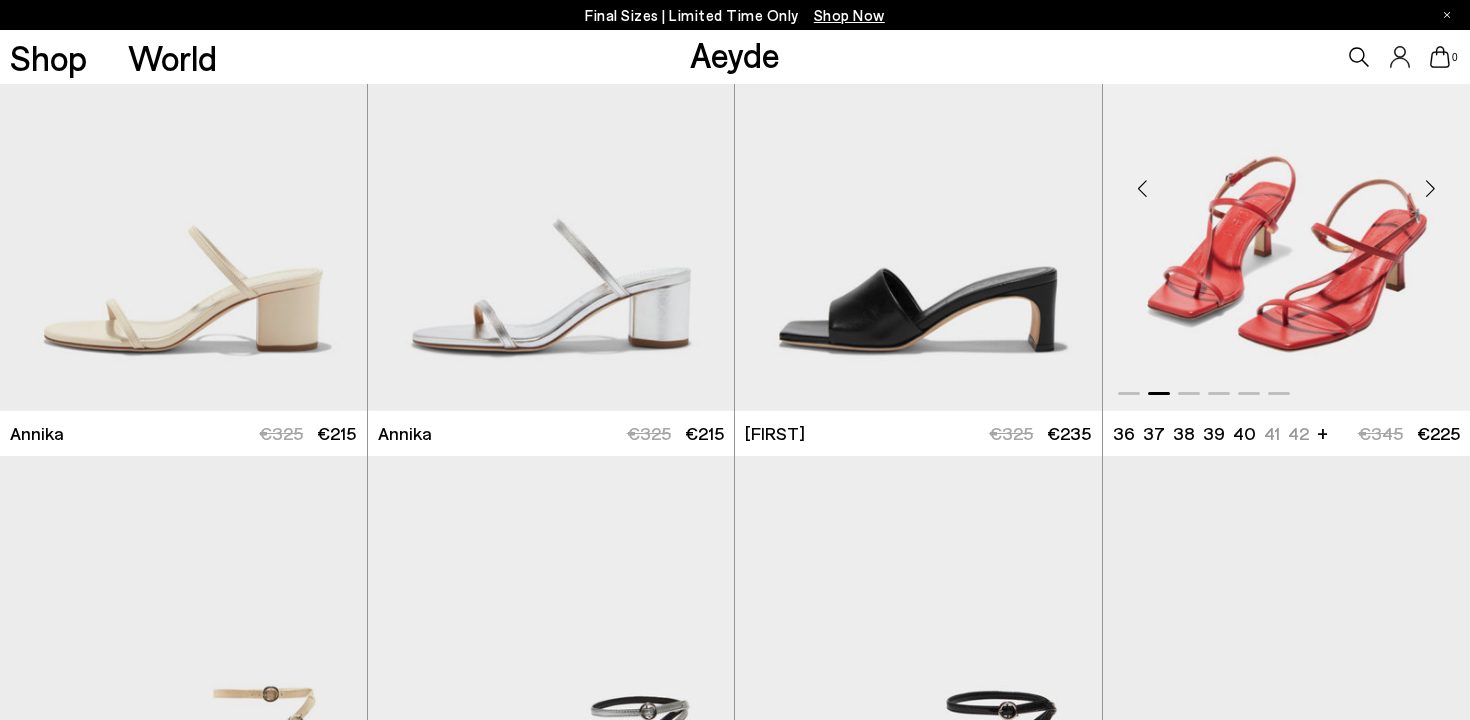 click at bounding box center (1430, 189) 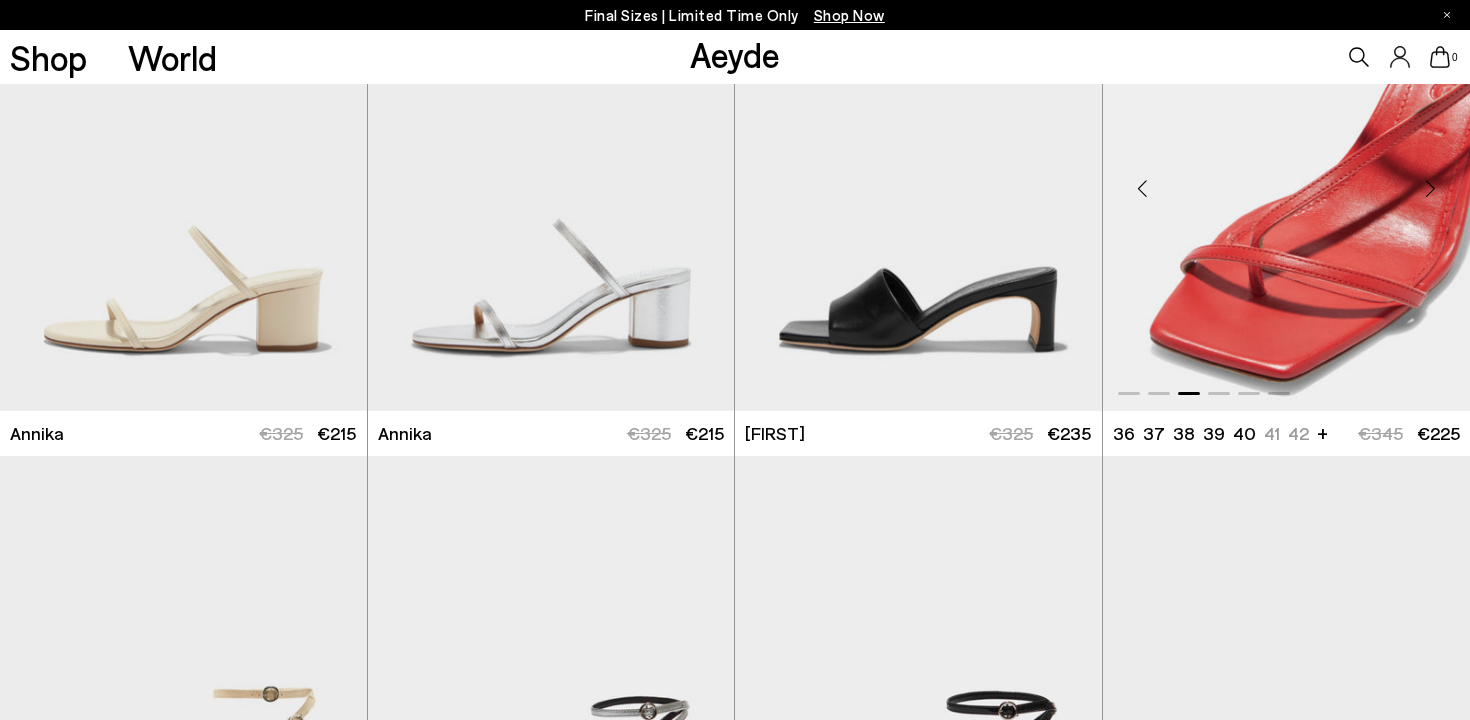 click at bounding box center (1430, 189) 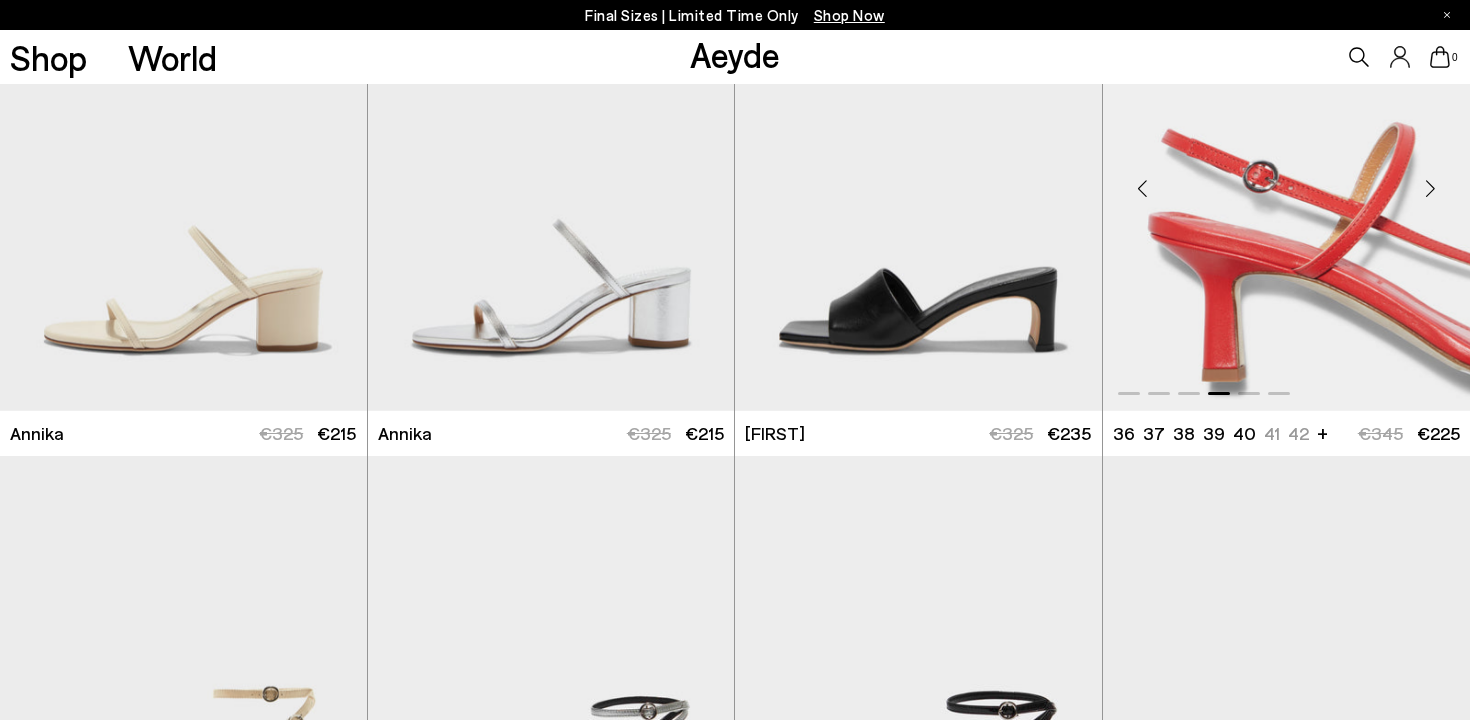 click at bounding box center [1430, 189] 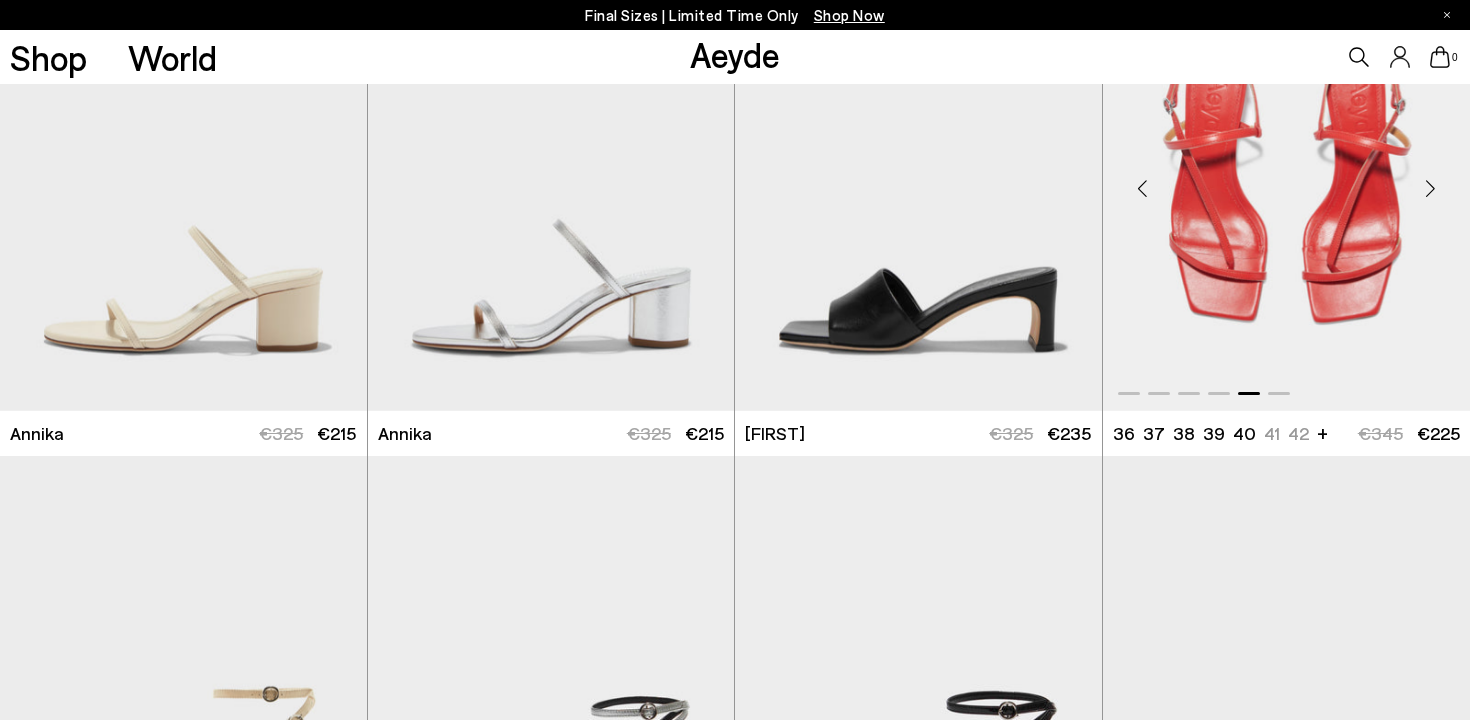 click at bounding box center [1430, 189] 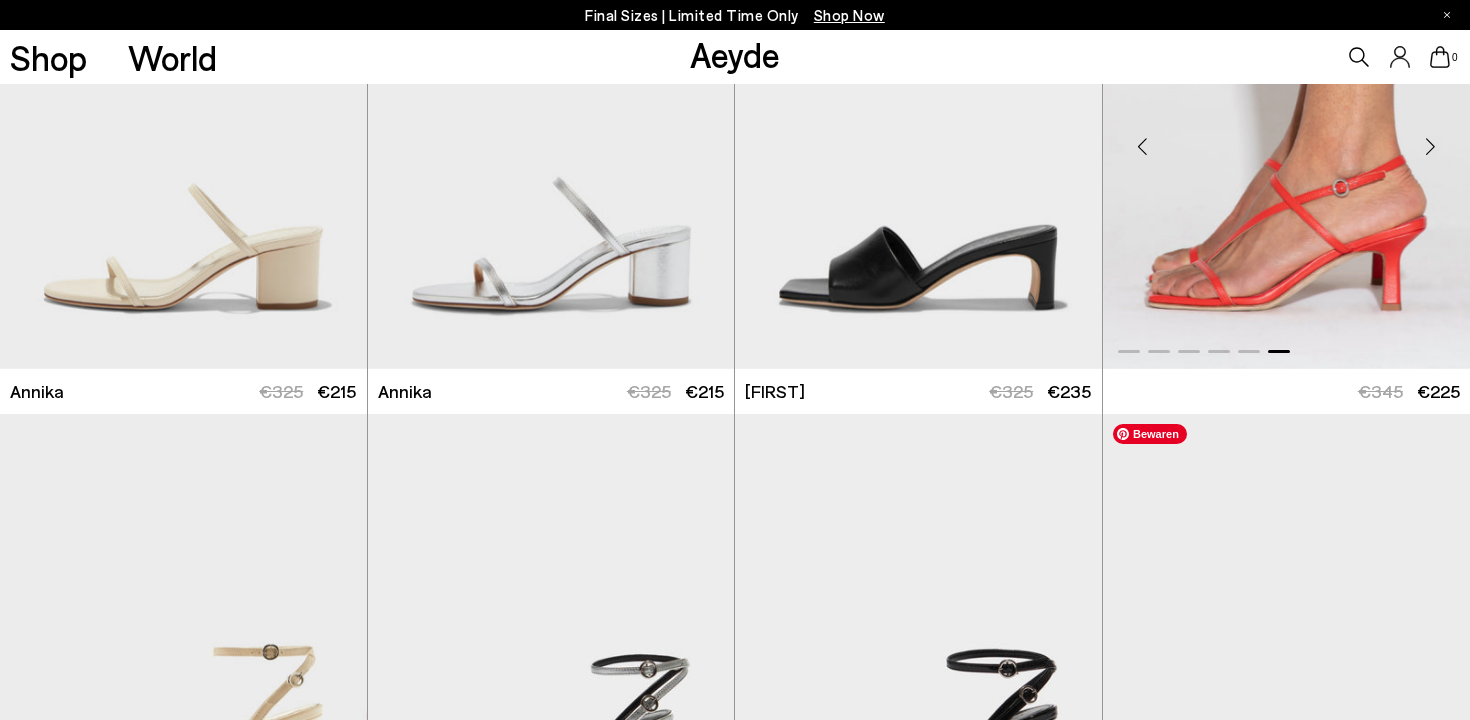 scroll, scrollTop: 461, scrollLeft: 0, axis: vertical 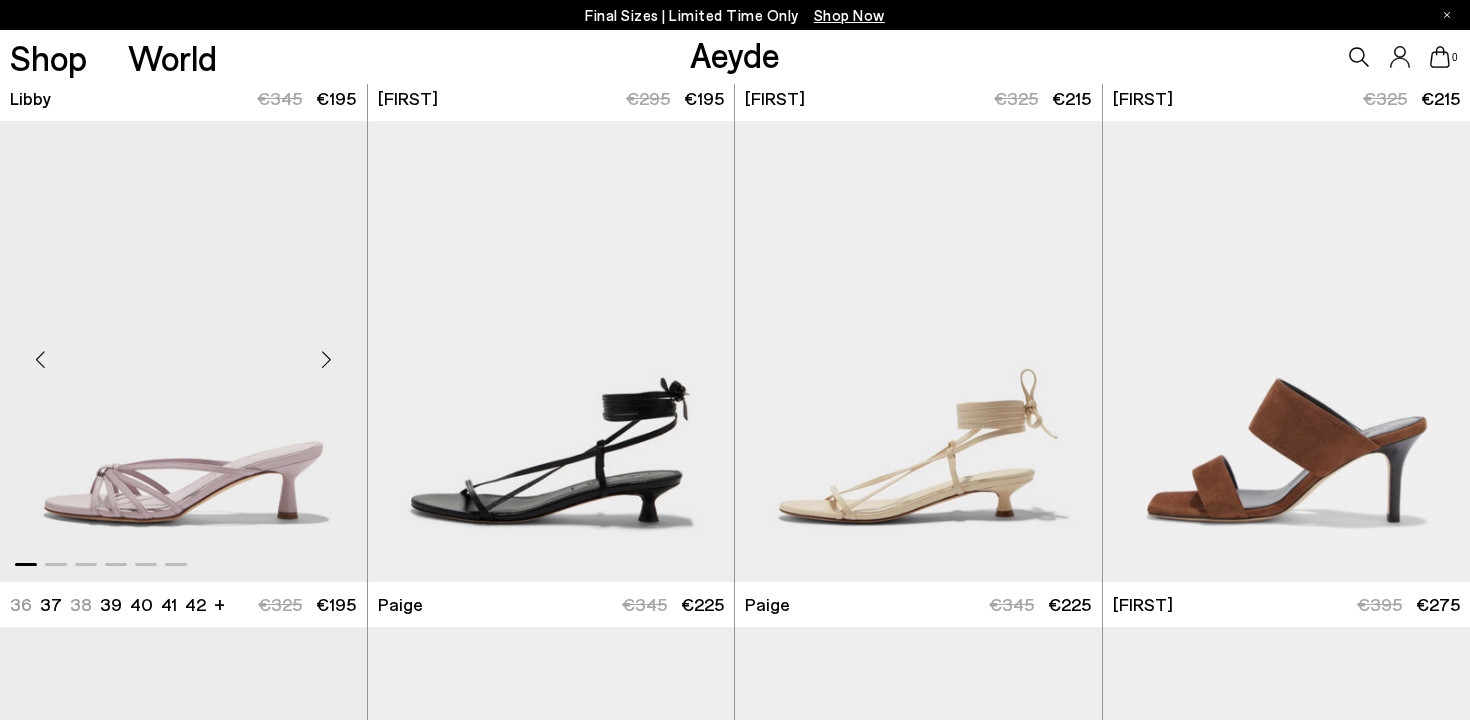 click at bounding box center [327, 359] 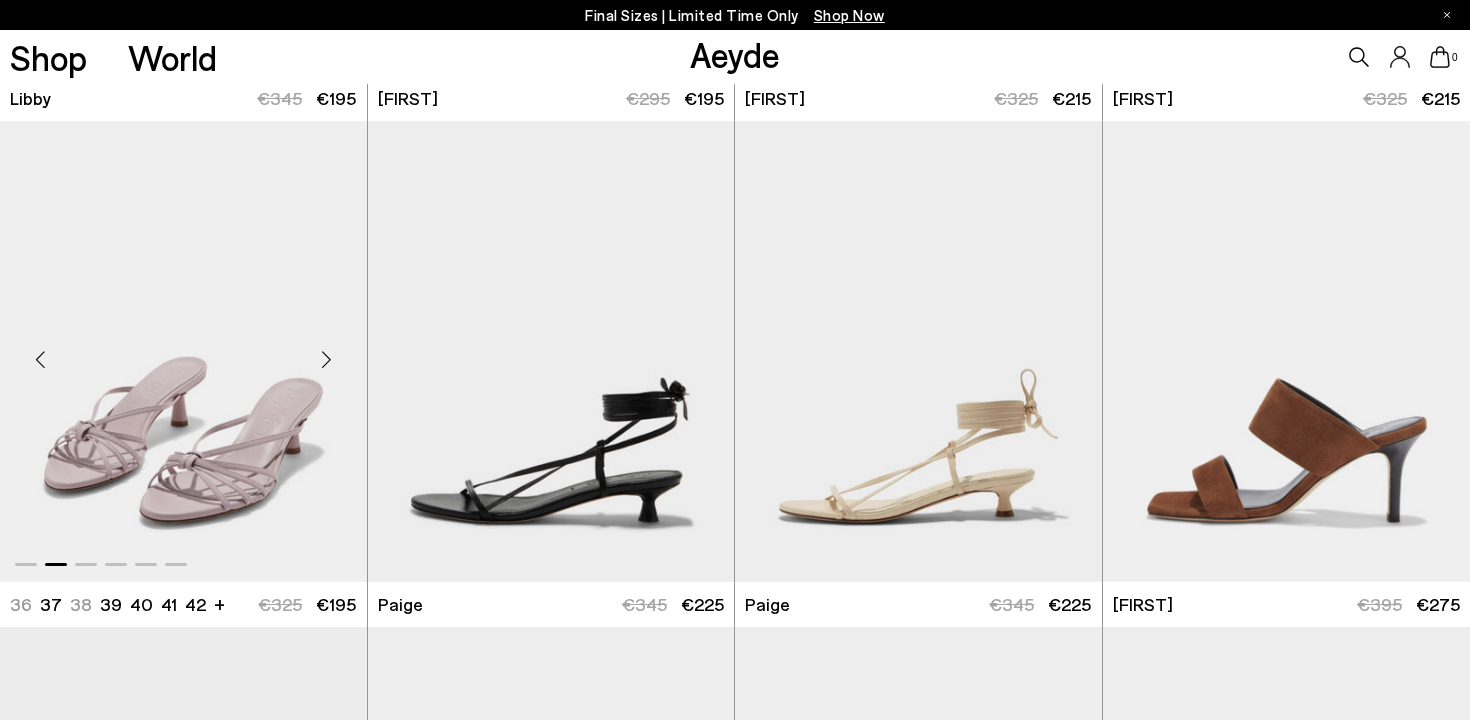click at bounding box center (327, 359) 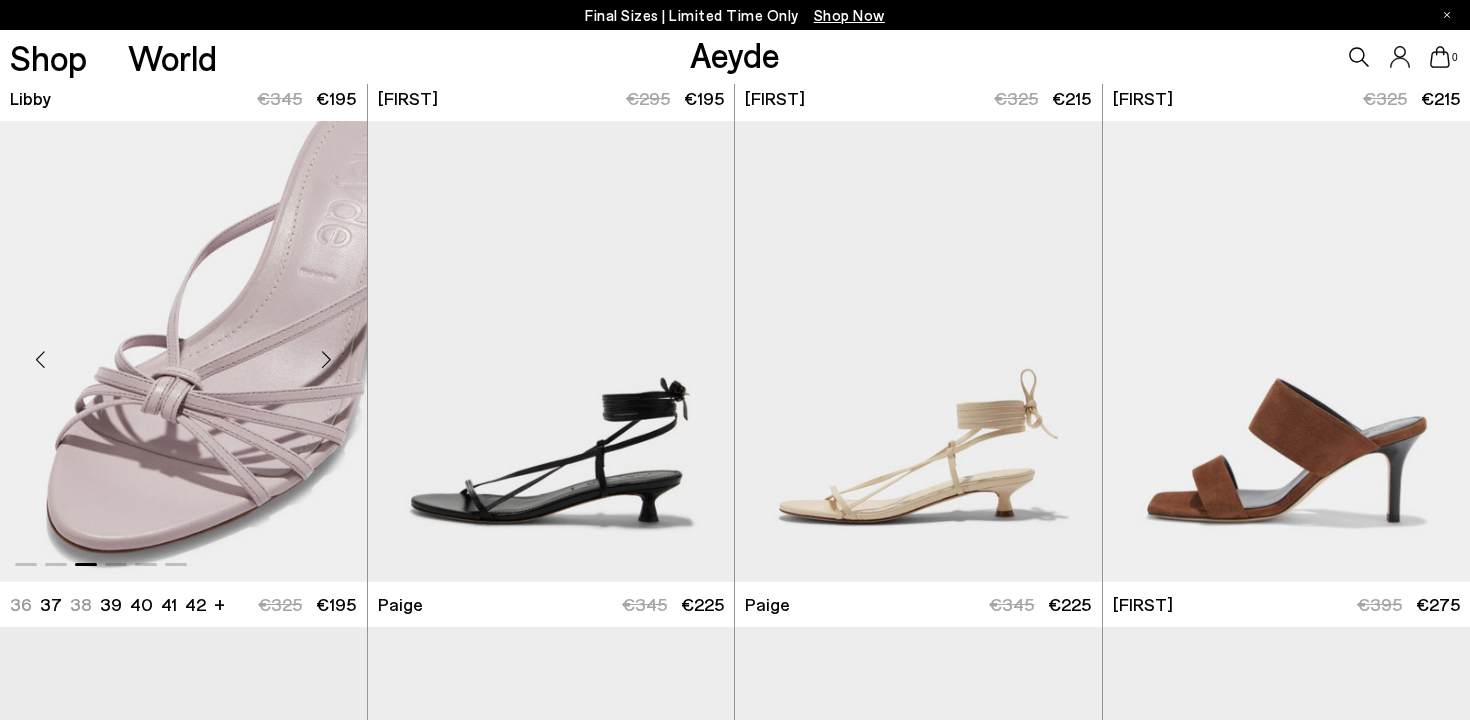 click at bounding box center (327, 359) 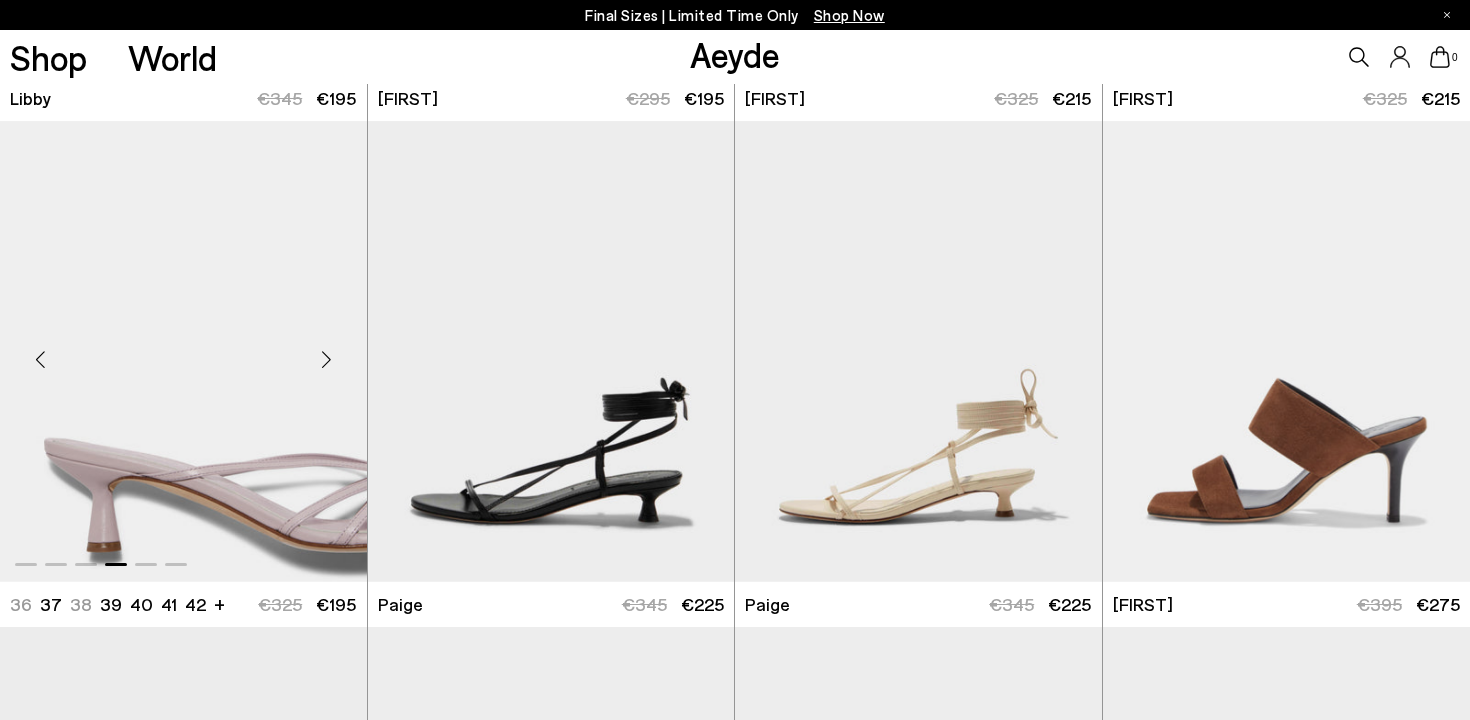 click at bounding box center [327, 359] 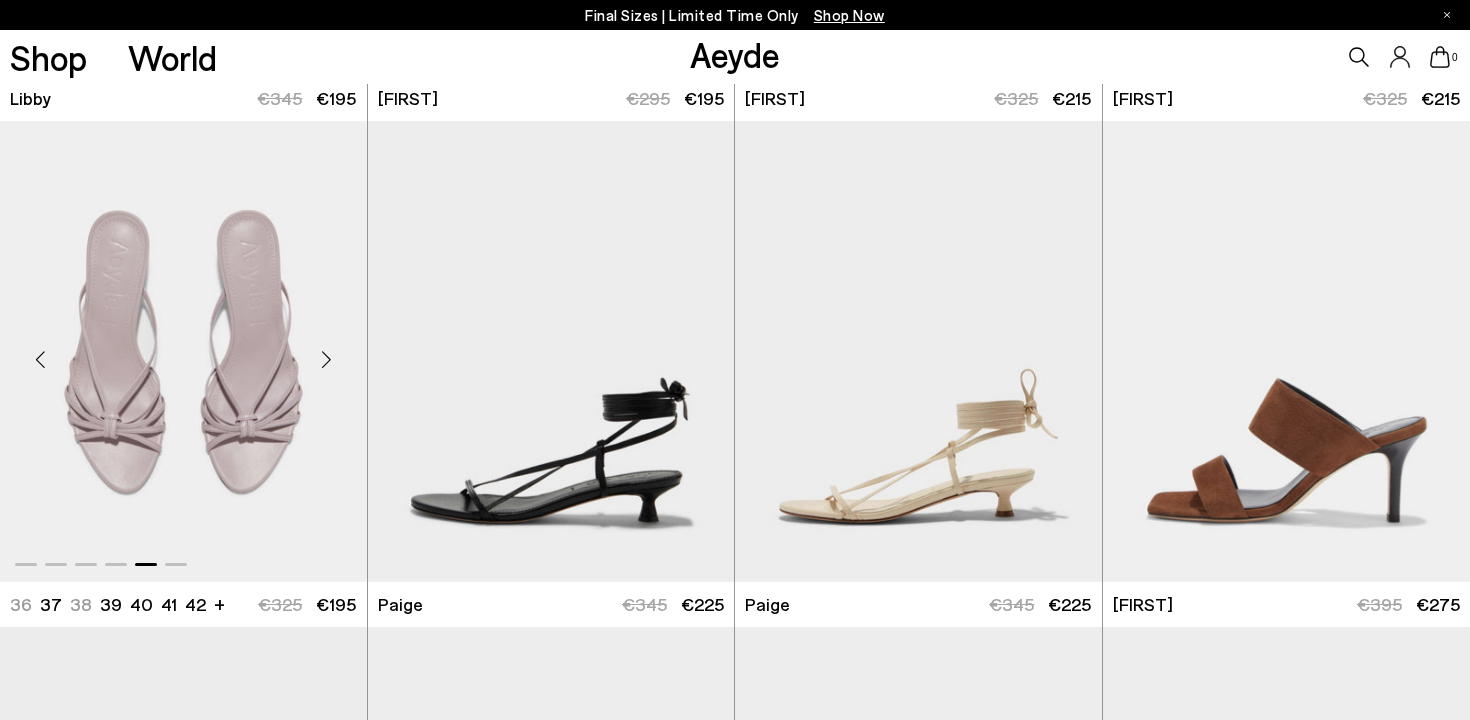 click at bounding box center [327, 359] 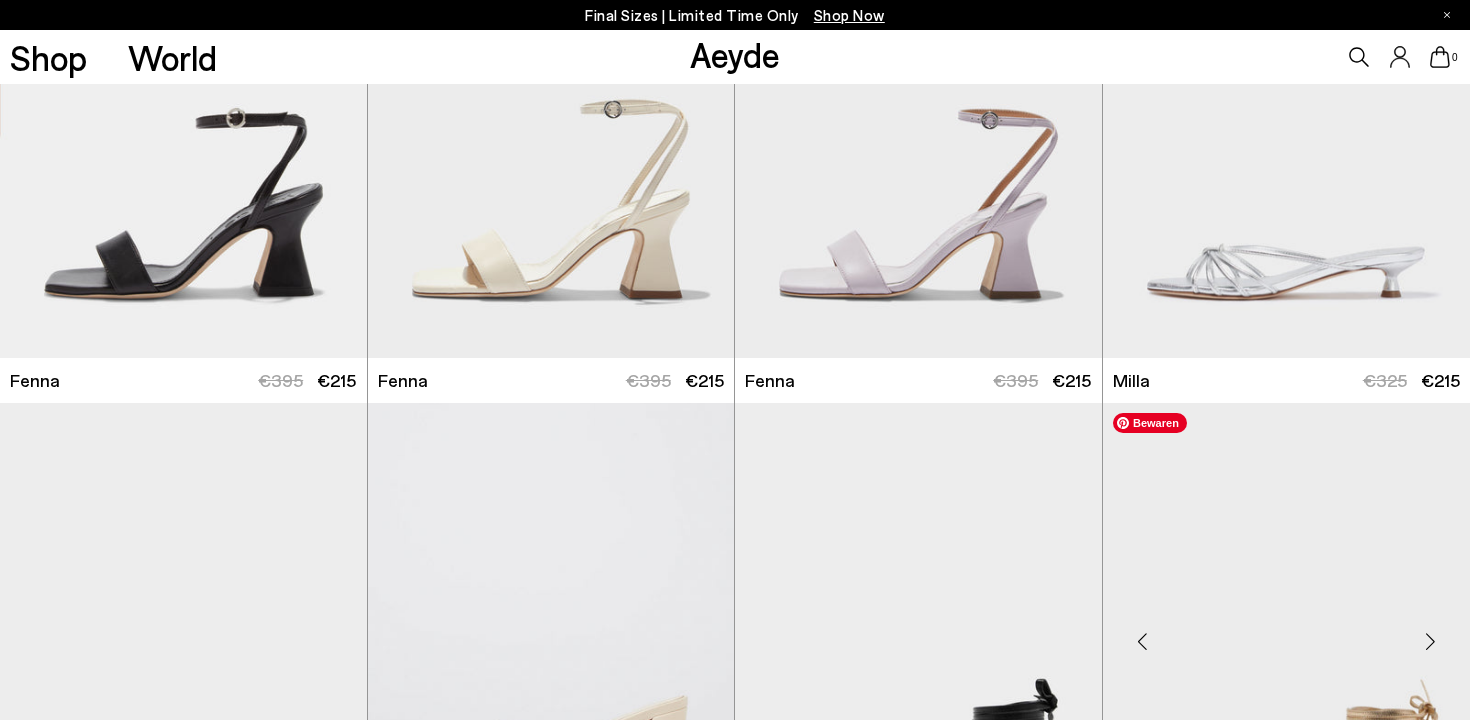 scroll, scrollTop: 4034, scrollLeft: 0, axis: vertical 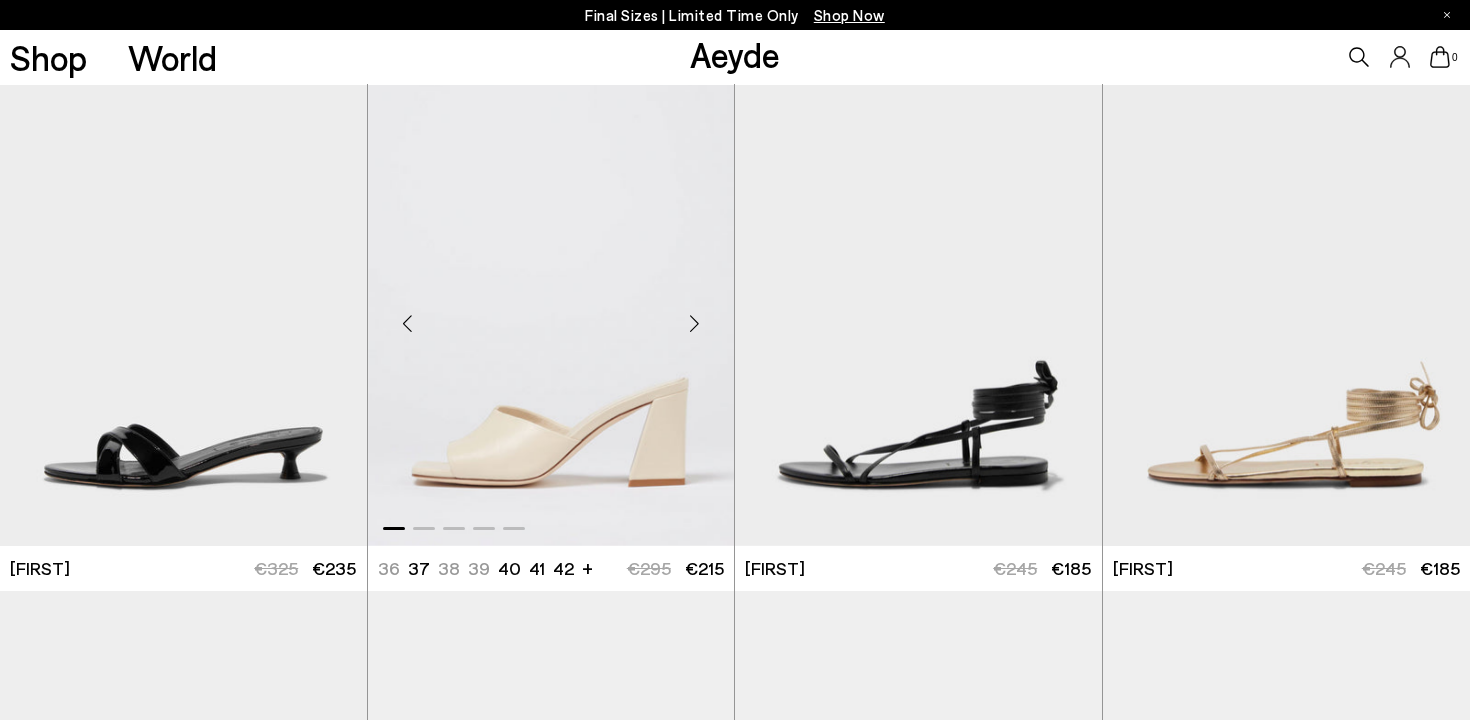 click at bounding box center [694, 323] 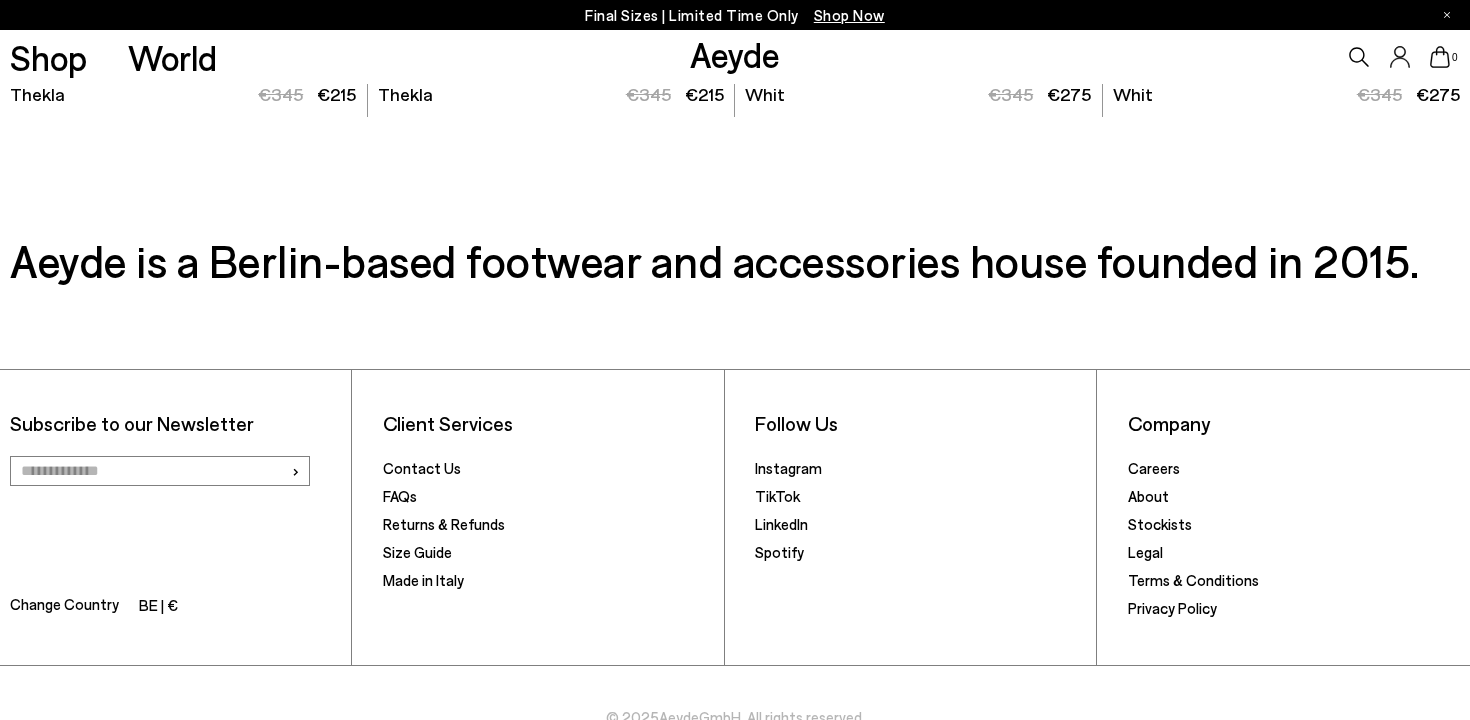 scroll, scrollTop: 6580, scrollLeft: 0, axis: vertical 